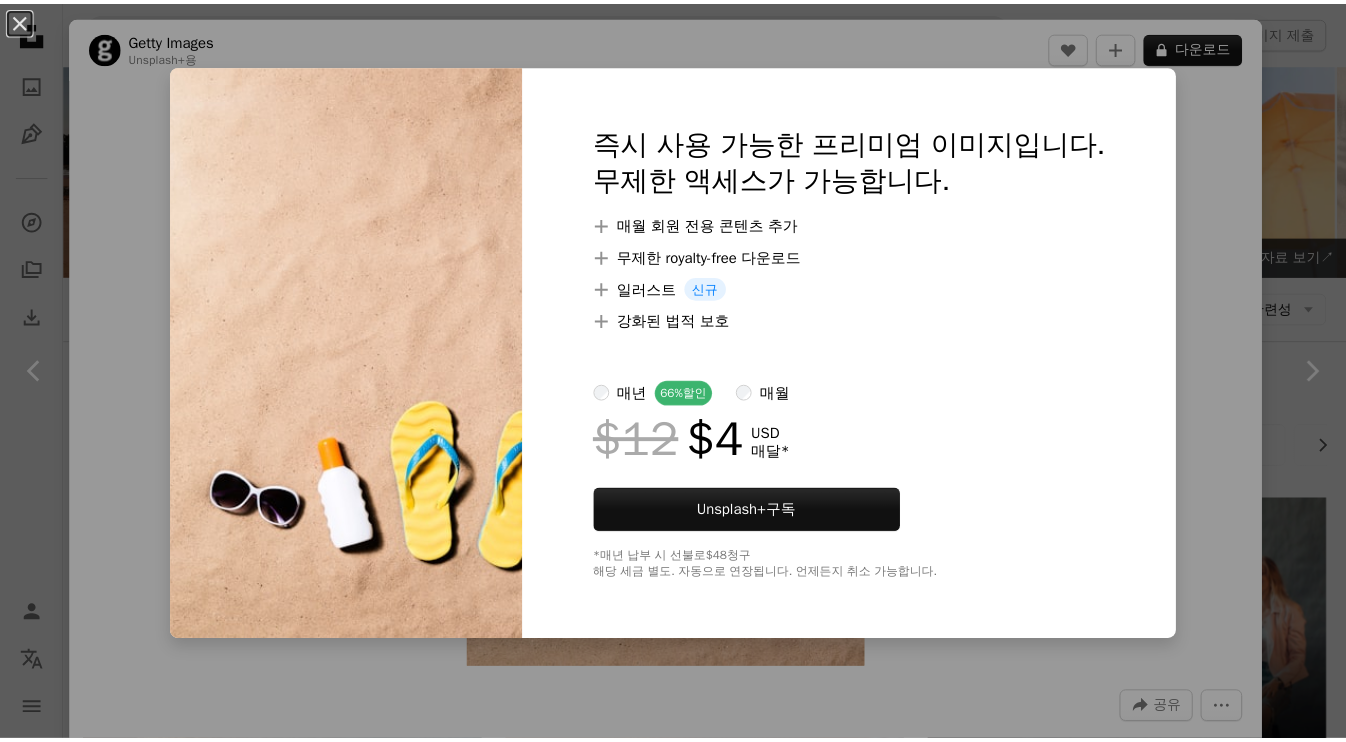 scroll, scrollTop: 1383, scrollLeft: 0, axis: vertical 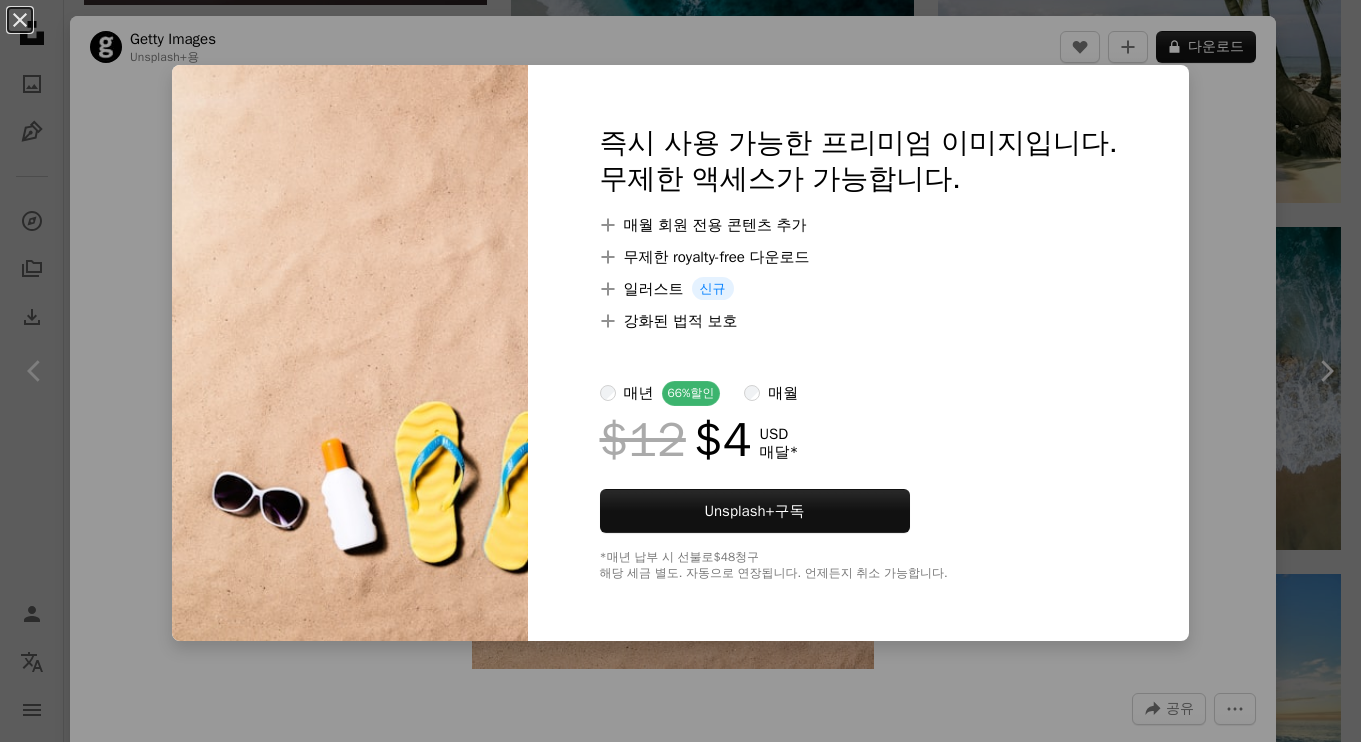 drag, startPoint x: 1166, startPoint y: 171, endPoint x: 1205, endPoint y: 161, distance: 40.261642 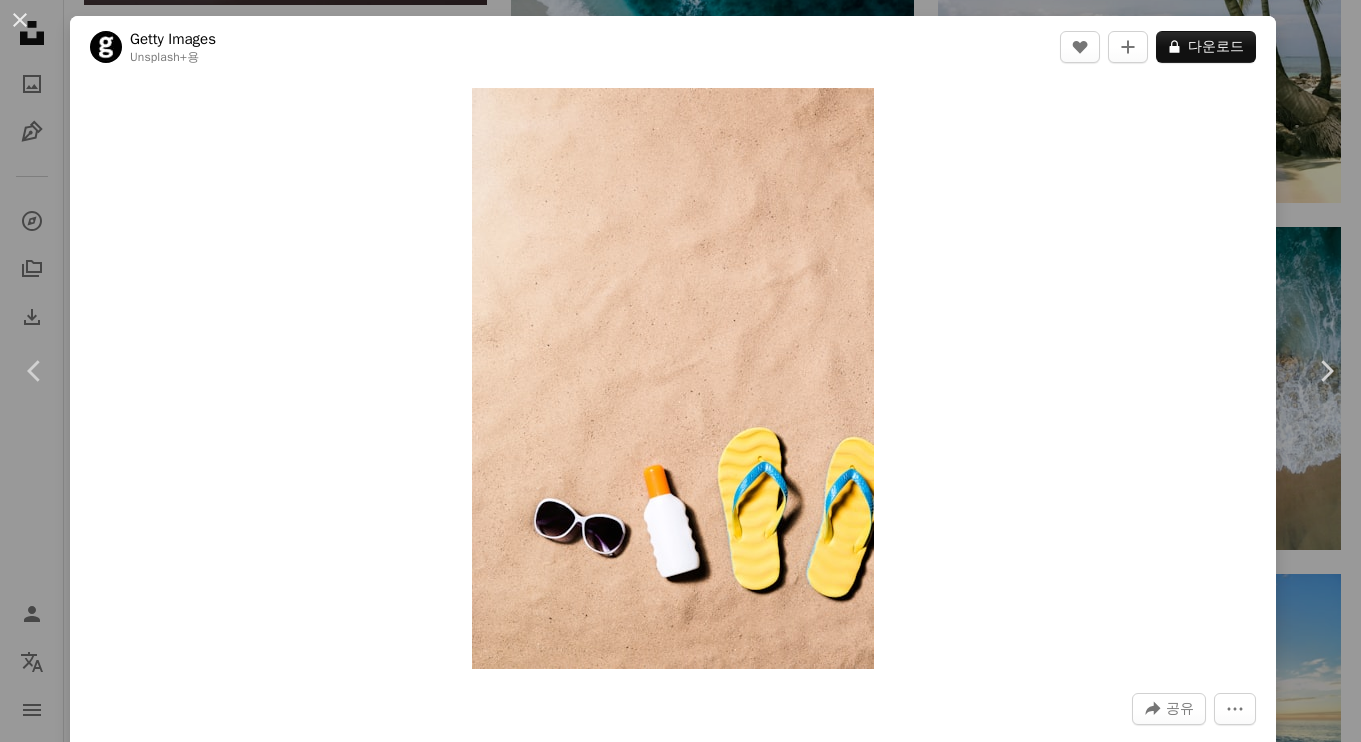 click on "An X shape Chevron left Chevron right Getty Images Unsplash+ 용 A heart A plus sign A lock 다운로드 Zoom in A forward-right arrow 공유 More Actions Calendar outlined 2022년 9월 14일 에 게시됨 Safety Unsplash+ 라이선스 에 따른 라이선스 부여 바닷가 여행하다 유행 여름 사진술 창조성 아이디어 비우다 구성 샌들 개념 질감 복사 공간 스튜디오 촬영 단일 개체 개념 & 주제 예술 문화 및 엔터테인먼트 선탠 로션 퍼블릭 도메인 이미지 이 시리즈의 다른 콘텐츠 Chevron right Plus sign for Unsplash+ Plus sign for Unsplash+ Plus sign for Unsplash+ 관련 이미지 Plus sign for Unsplash+ A heart A plus sign Getty Images Unsplash+ 용 A lock 다운로드 Plus sign for Unsplash+ A heart A plus sign Getty Images Unsplash+ 용 A lock 다운로드 Plus sign for Unsplash+ A heart A plus sign [COMPANY] Unsplash+ 용 A lock 다운로드 Plus sign for Unsplash+ A heart A plus sign Curated Lifestyle Unsplash+ 용 A lock 용" at bounding box center [680, 371] 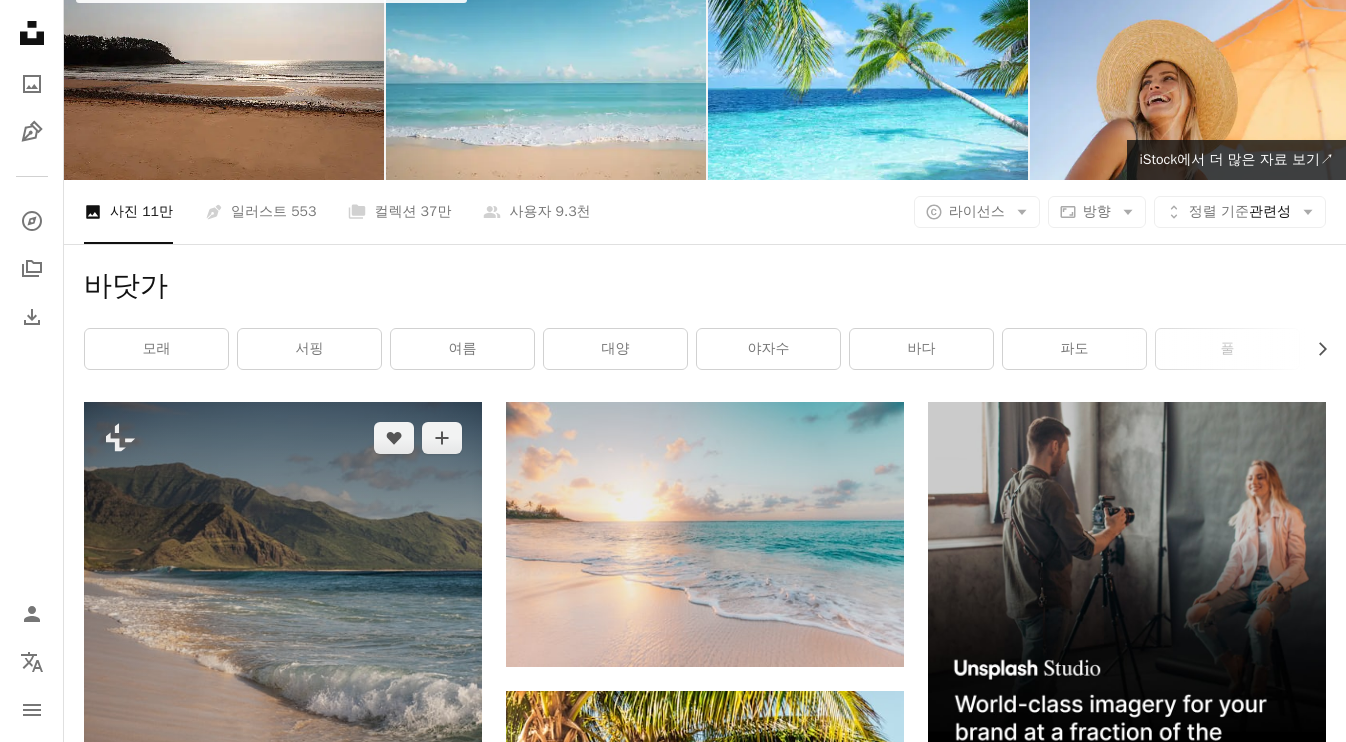 scroll, scrollTop: 0, scrollLeft: 0, axis: both 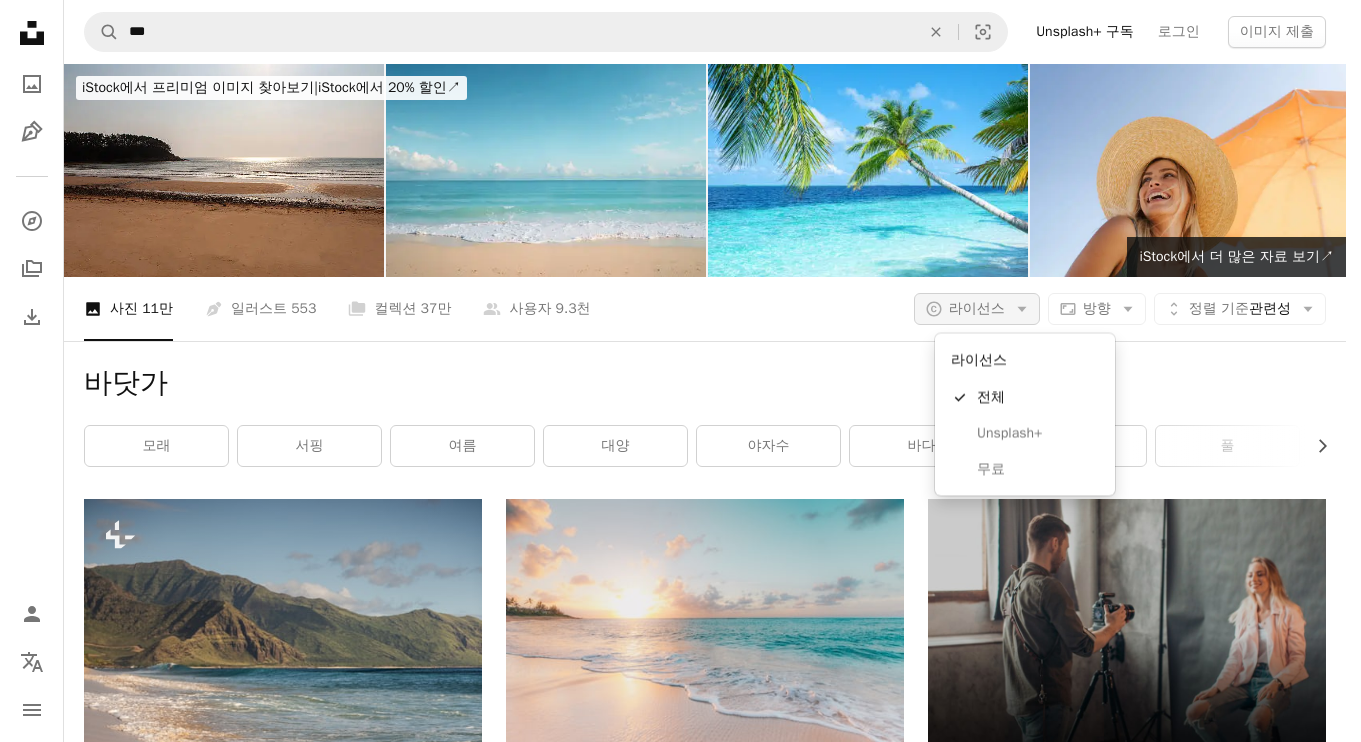 click on "Arrow down" 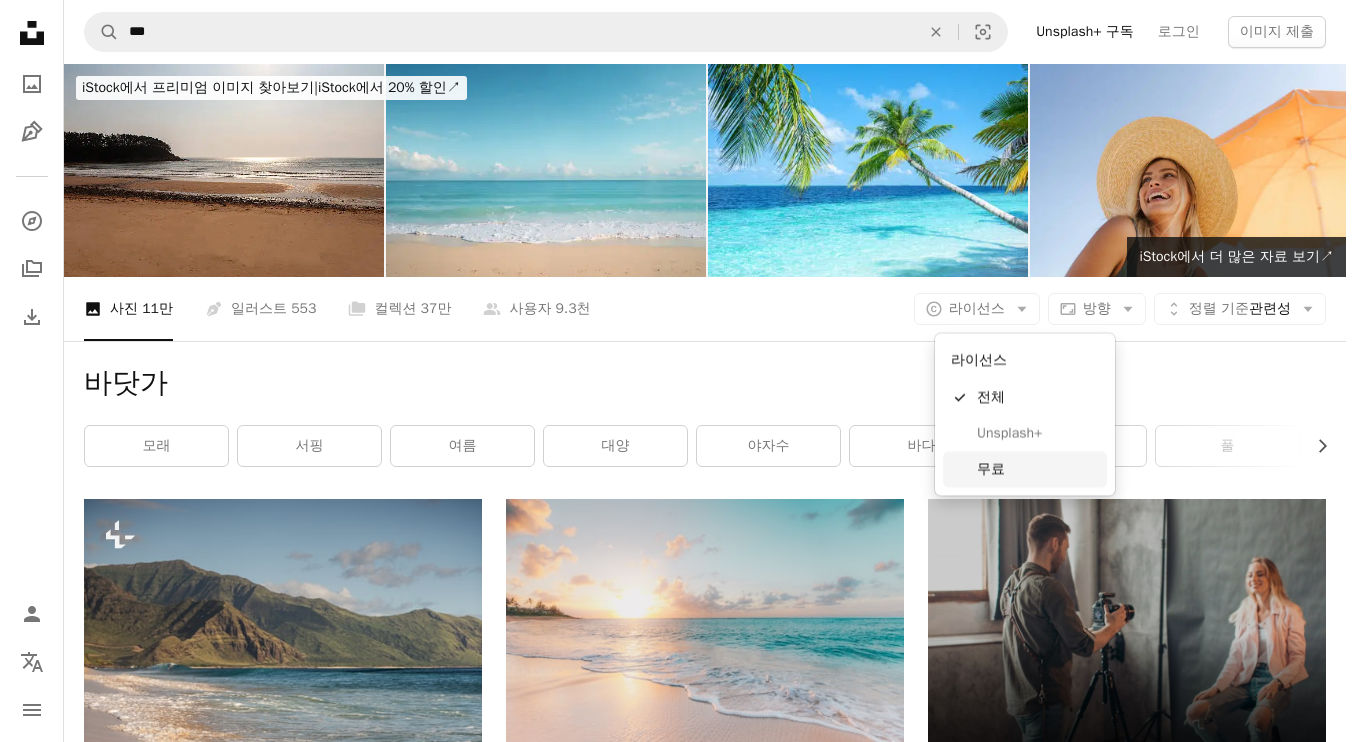 click on "무료" at bounding box center [1038, 469] 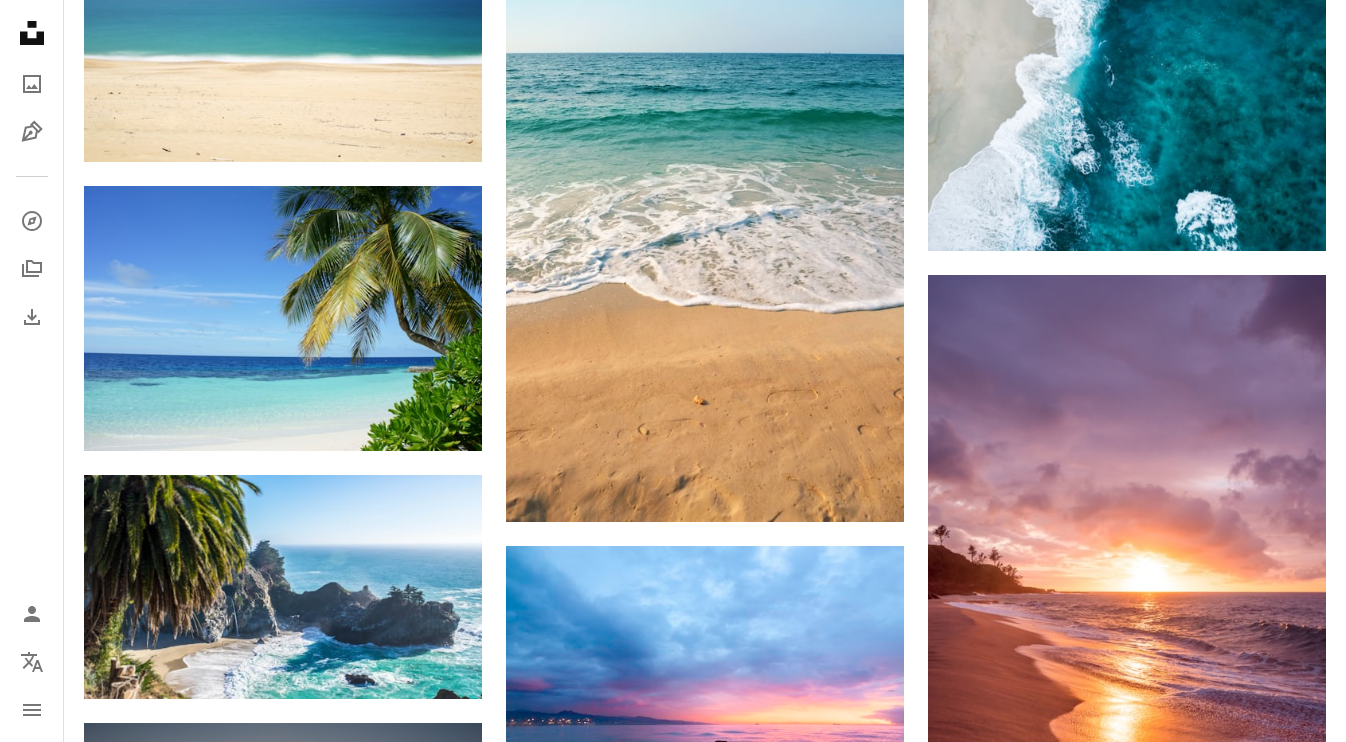 scroll, scrollTop: 0, scrollLeft: 0, axis: both 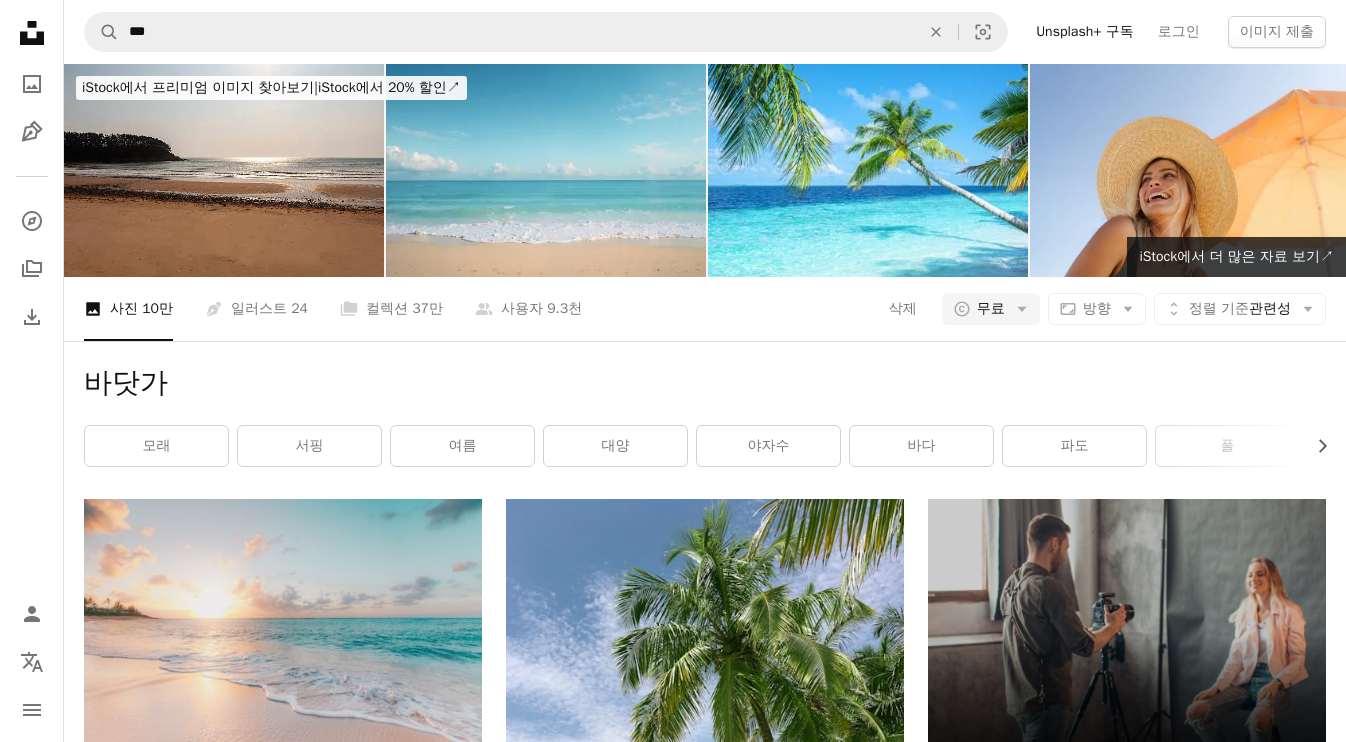 click on "파도" at bounding box center (1074, 446) 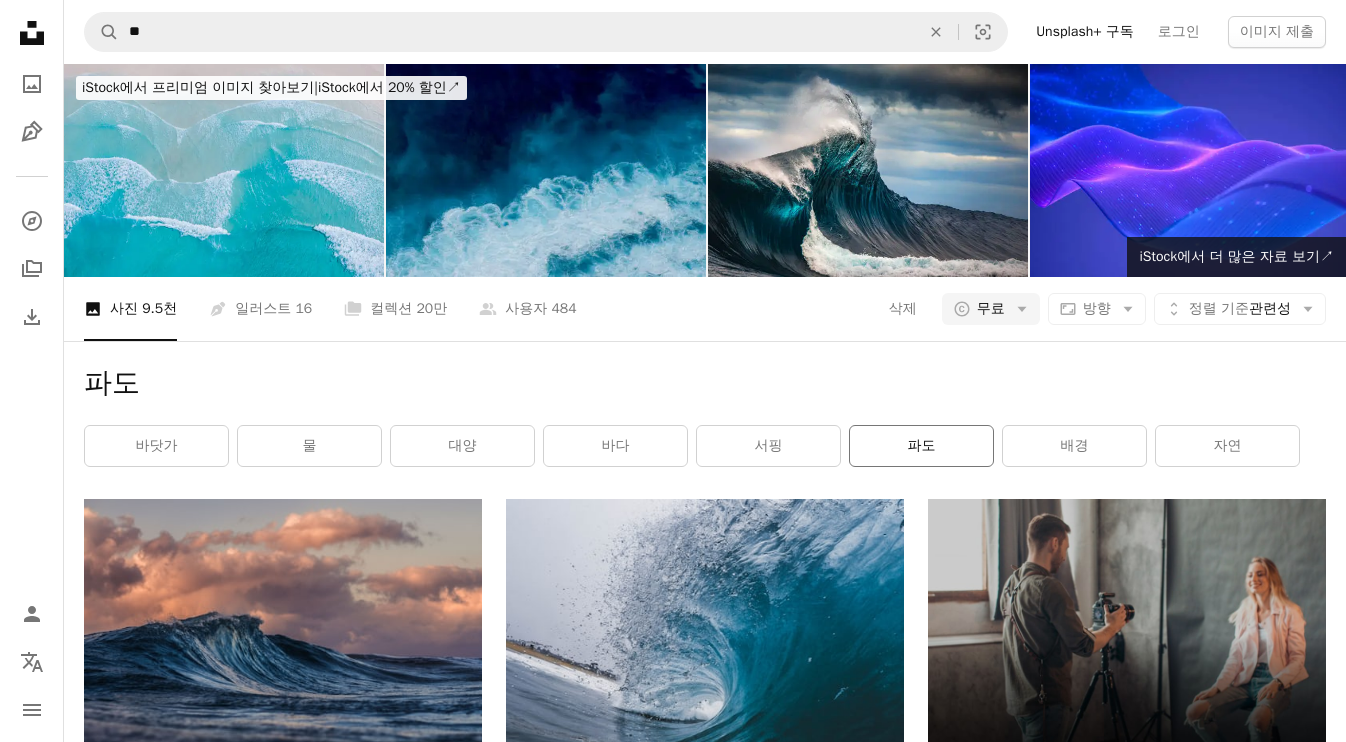 click on "파도" at bounding box center (921, 446) 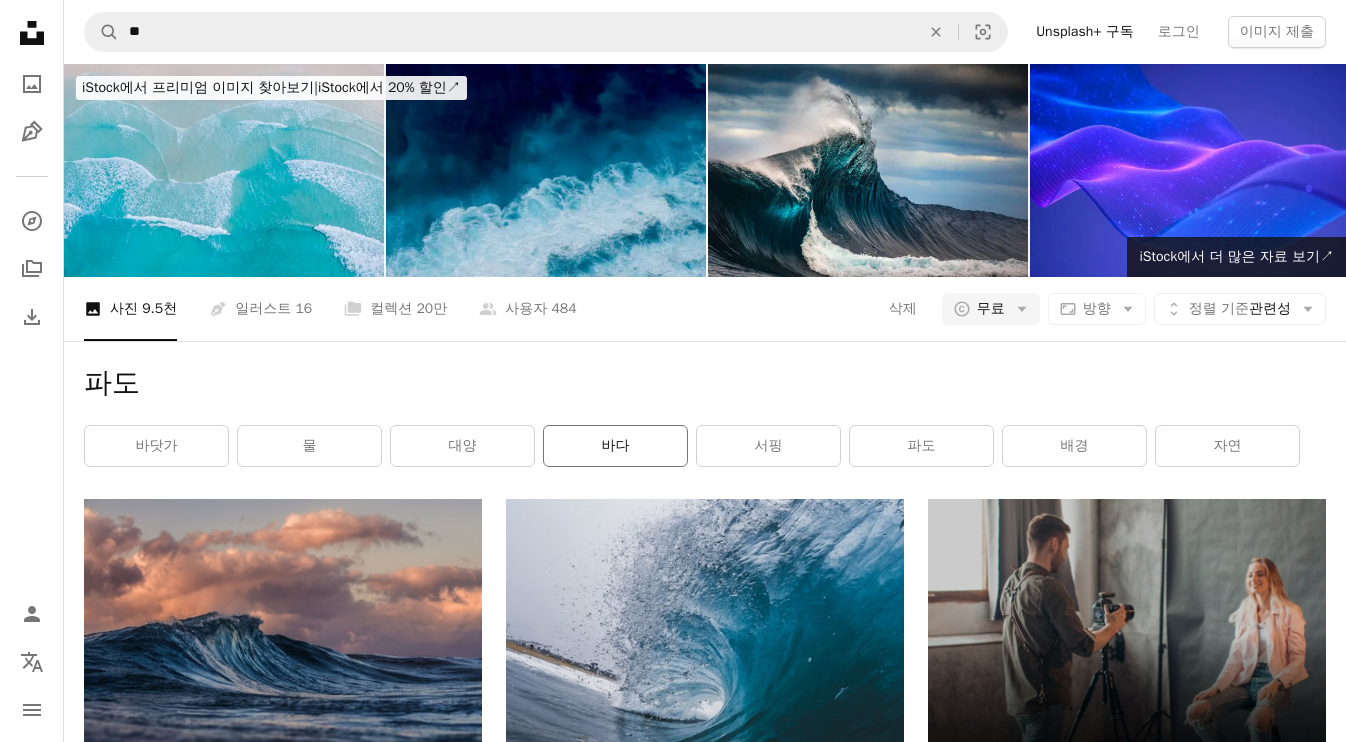 click on "바다" at bounding box center [615, 446] 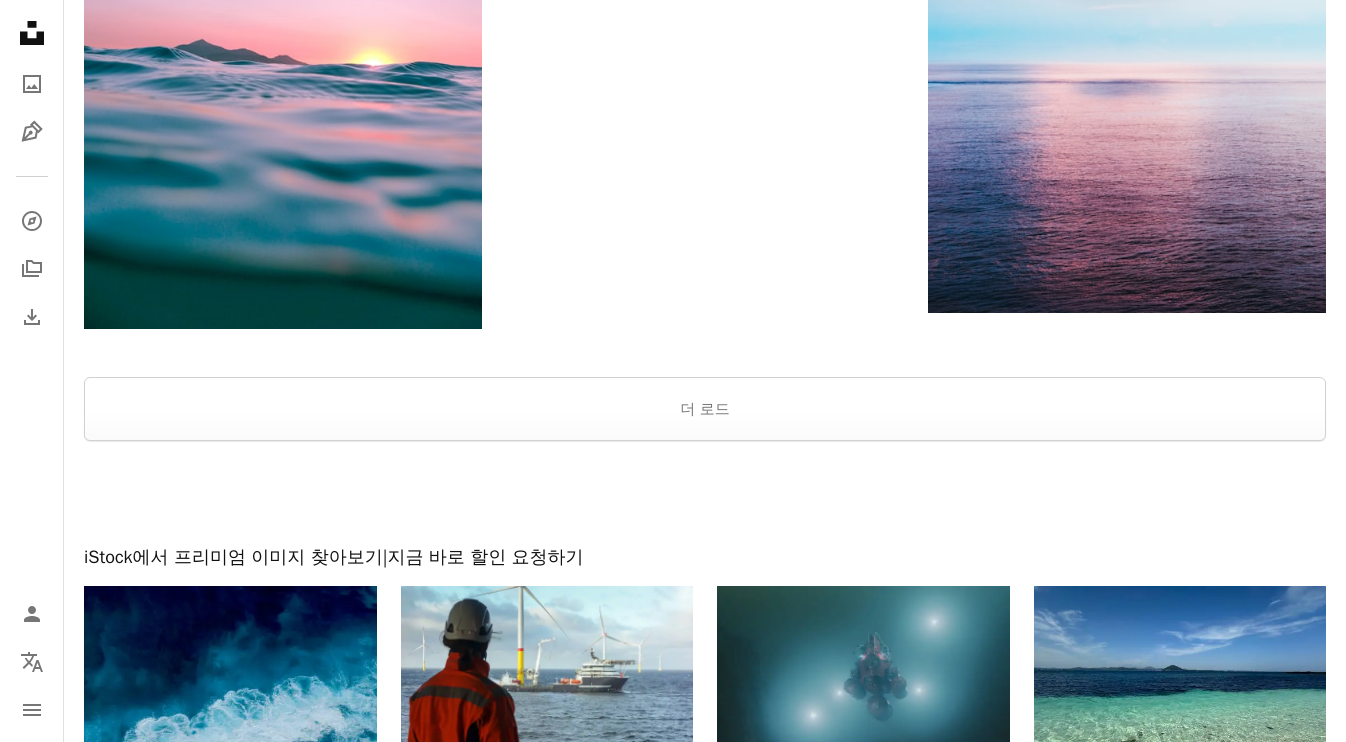 scroll, scrollTop: 3261, scrollLeft: 0, axis: vertical 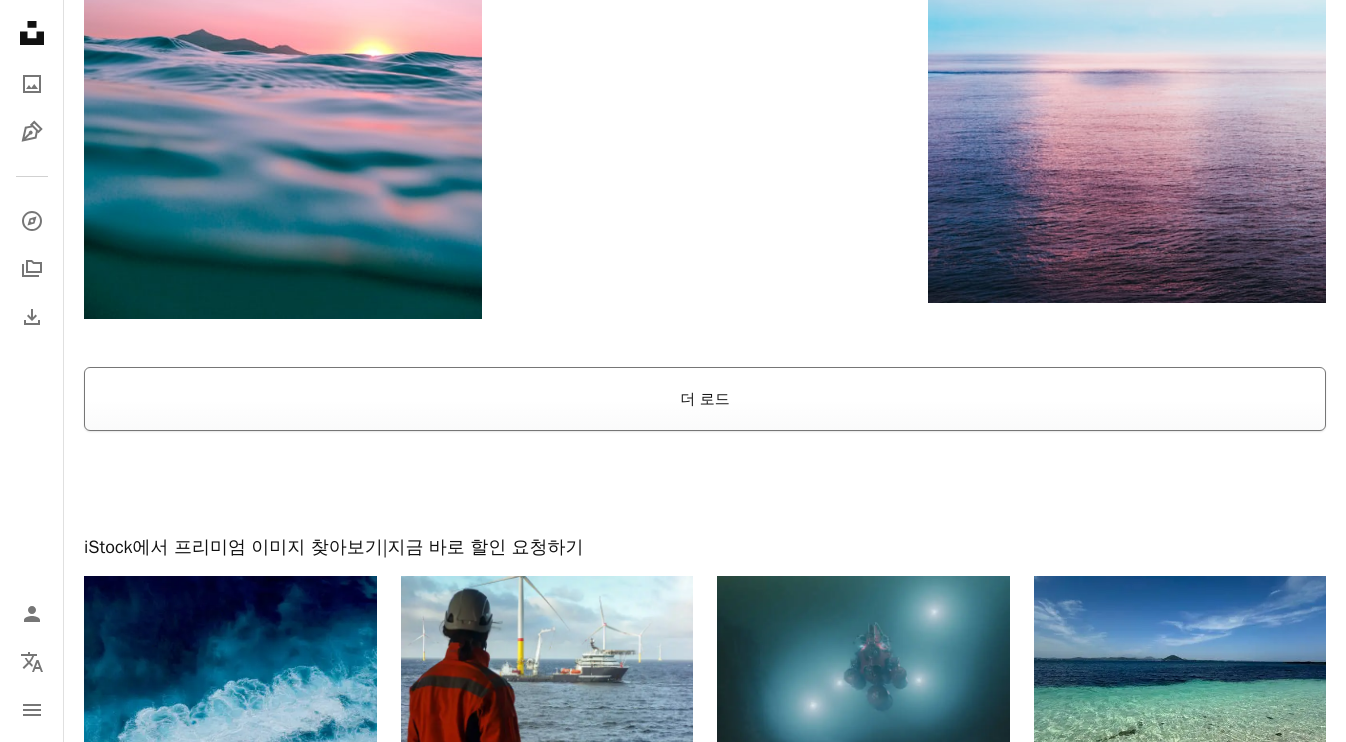click on "더 로드" at bounding box center (705, 399) 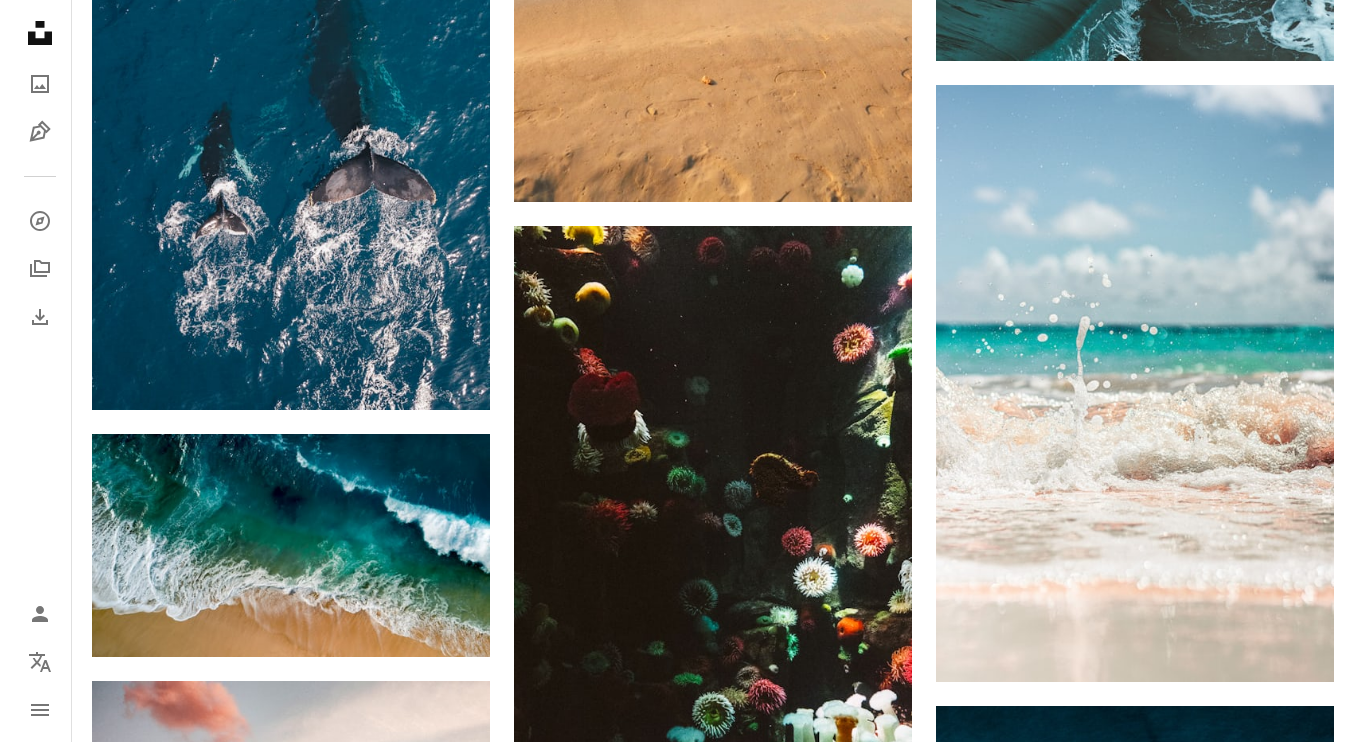 scroll, scrollTop: 6654, scrollLeft: 0, axis: vertical 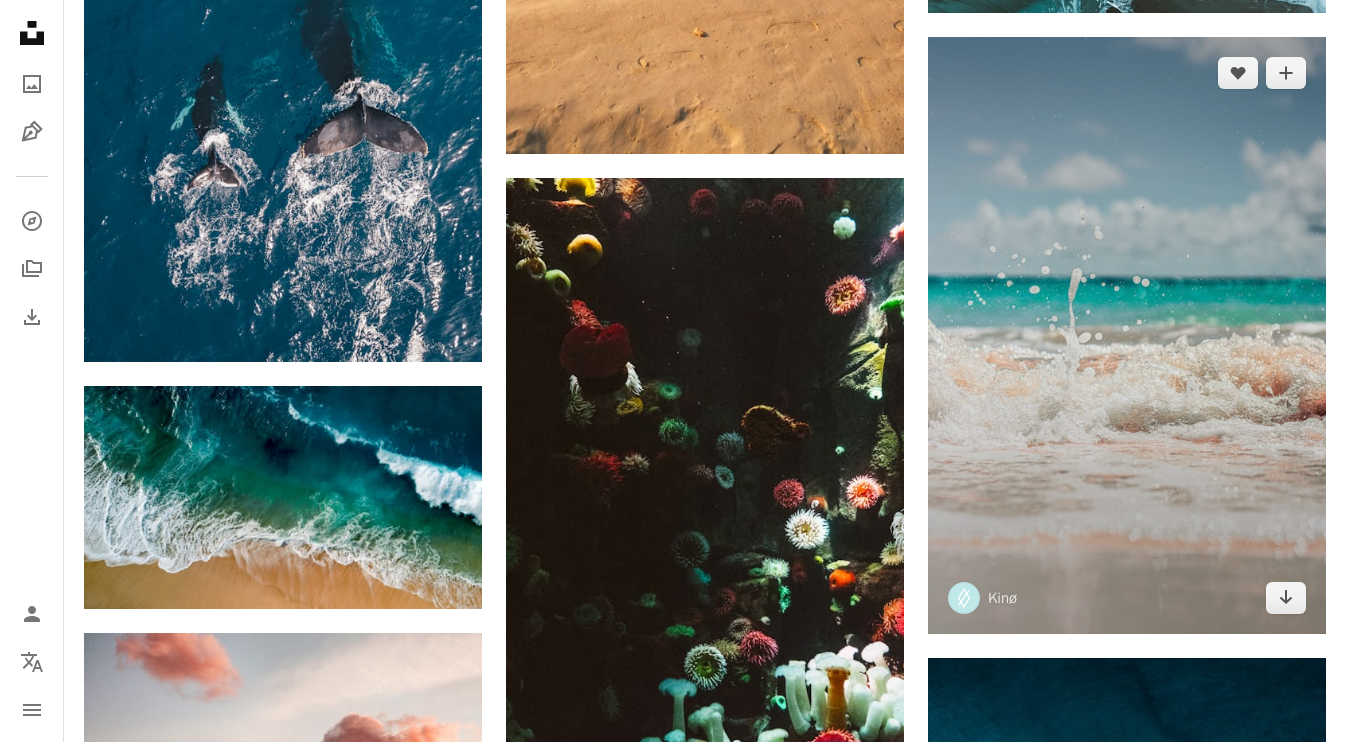 click at bounding box center (1127, 335) 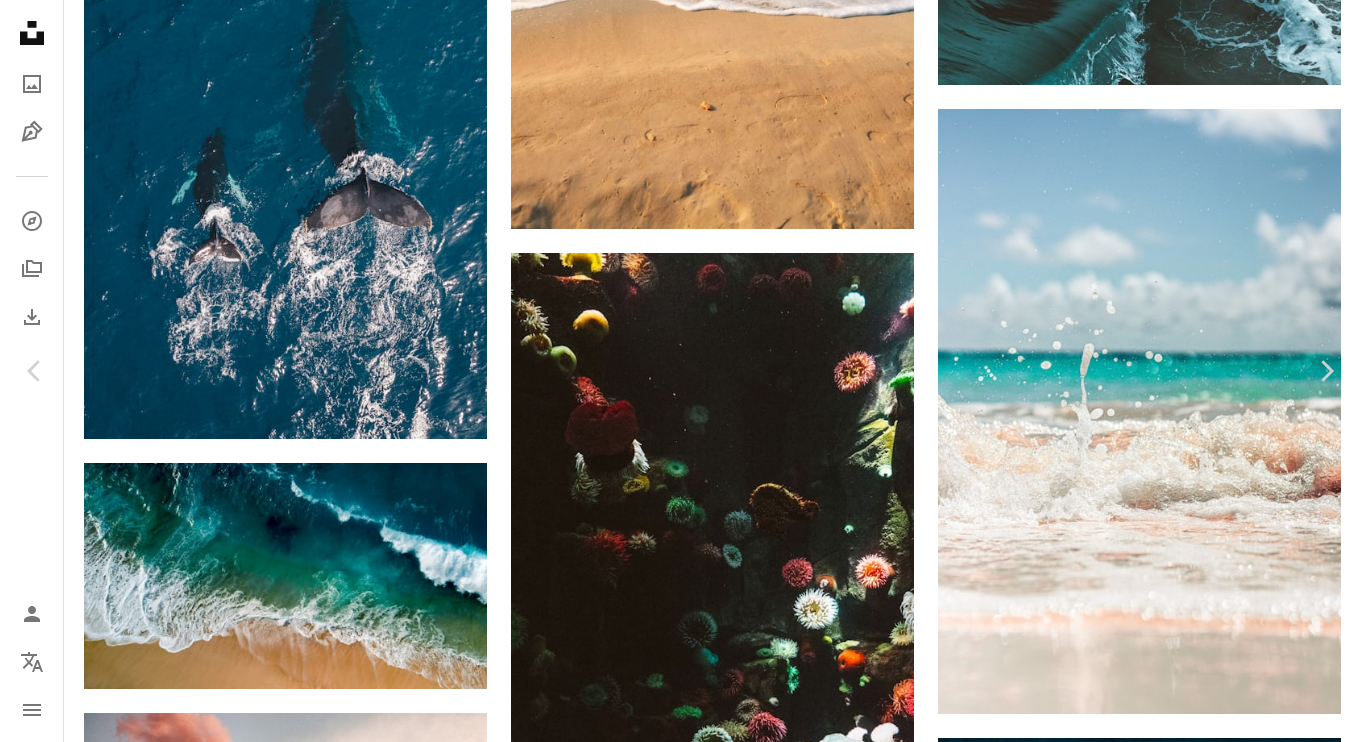click on "A heart A plus sign 무료 다운로드 Chevron down" at bounding box center [1134, 4115] 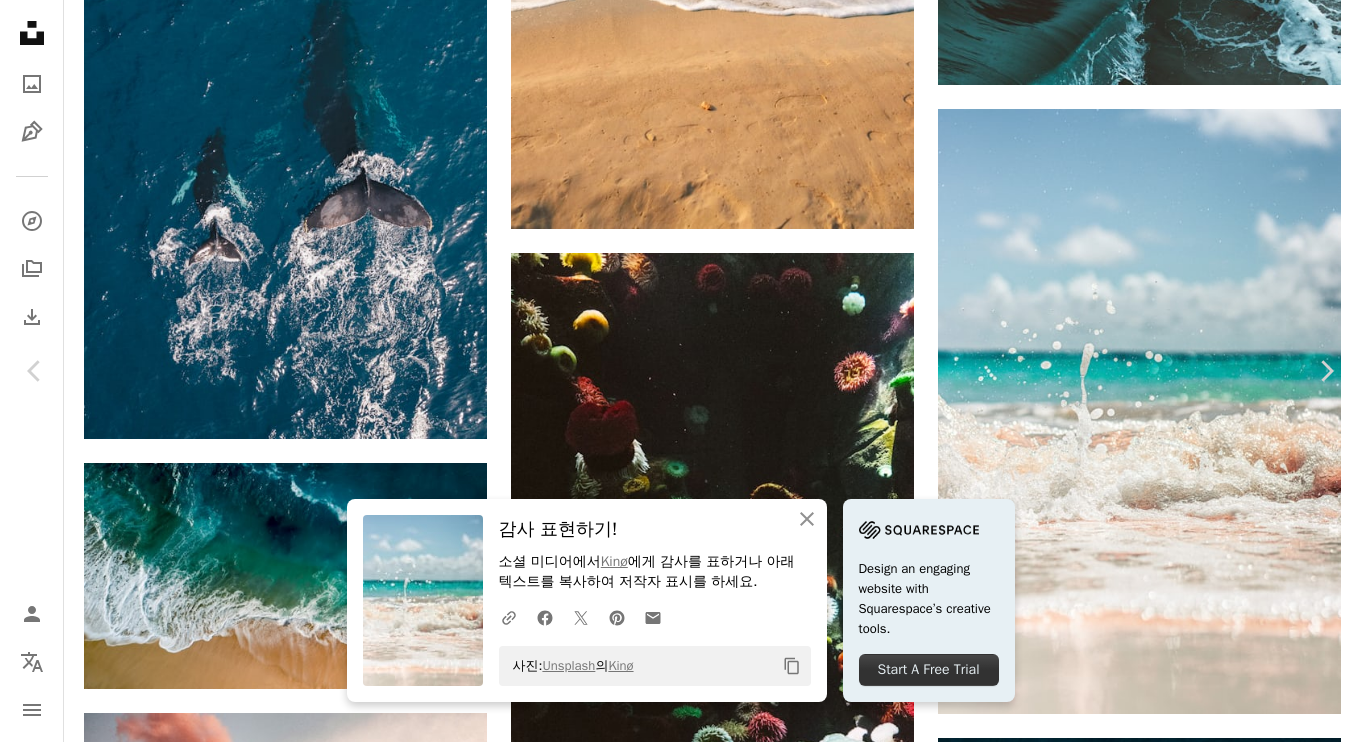 scroll, scrollTop: 1228, scrollLeft: 0, axis: vertical 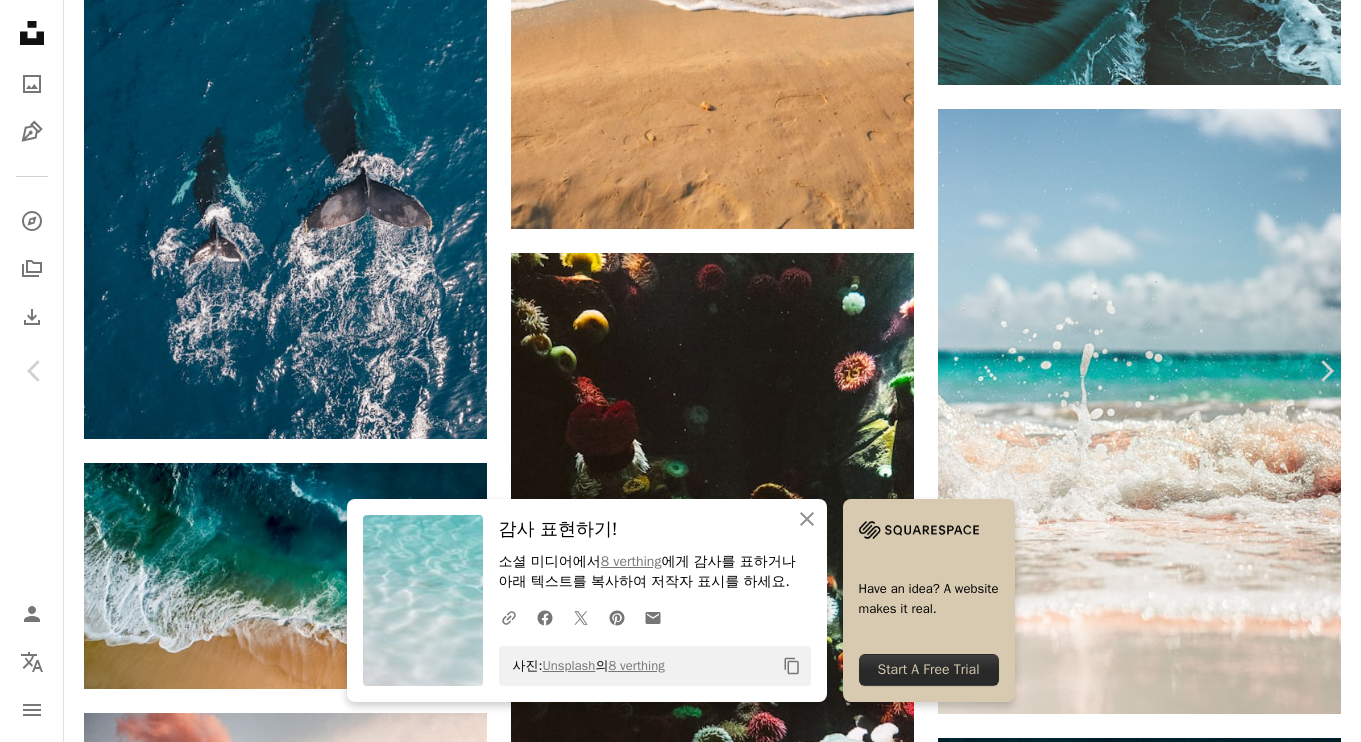 click at bounding box center [822, 4253] 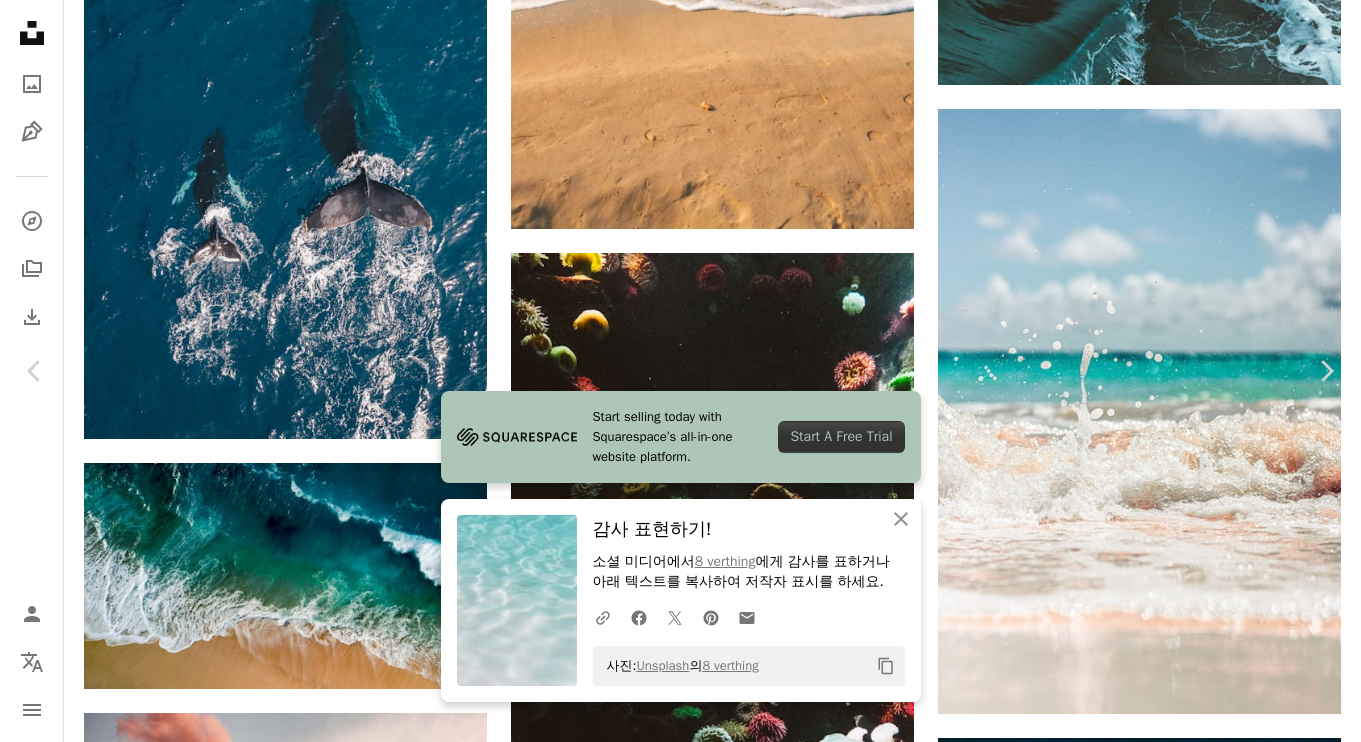 click on "An X shape Start selling today with Squarespace’s all-in-one website platform. Start A Free Trial An X shape 닫기 감사 표현하기! 소셜 미디어에서  [NUMBER] [NAME] 에게 감사를 표하거나 아래 텍스트를 복사하여 저작자 표시를 하세요. A URL sharing icon (chains) Facebook icon X (formerly Twitter) icon Pinterest icon An envelope 사진:  Unsplash 의 [NUMBER] [NAME]
Copy content 즉시 사용 가능한 프리미엄 이미지입니다. 무제한 액세스가 가능합니다. A plus sign 매월 회원 전용 콘텐츠 추가 A plus sign 무제한 royalty-free 다운로드 A plus sign 일러스트  신규 A plus sign 강화된 법적 보호 매년 66%  할인 매월 $12   $4 USD 매달 * Unsplash+  구독 *매년 납부 시 선불로  $48  청구 해당 세금 별도. 자동으로 연장됩니다. 언제든지 취소 가능합니다." at bounding box center (680, 4439) 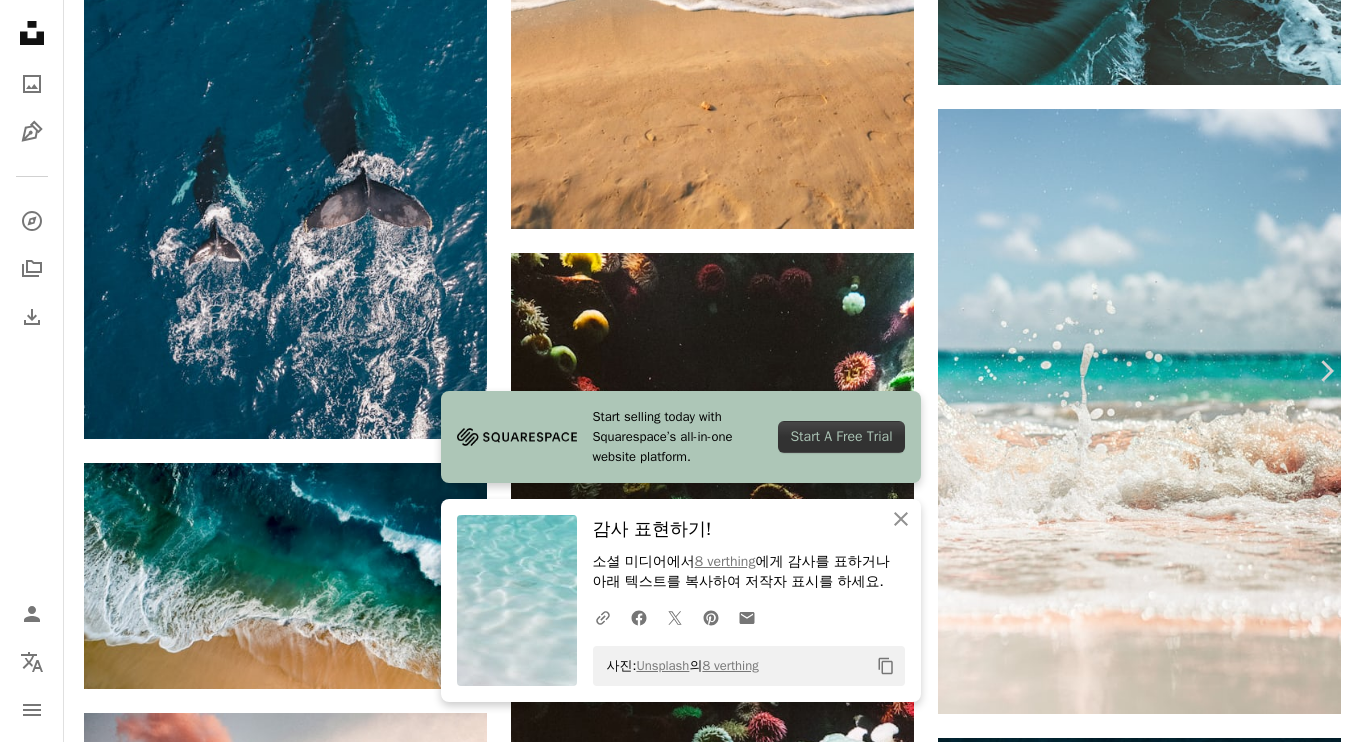 click 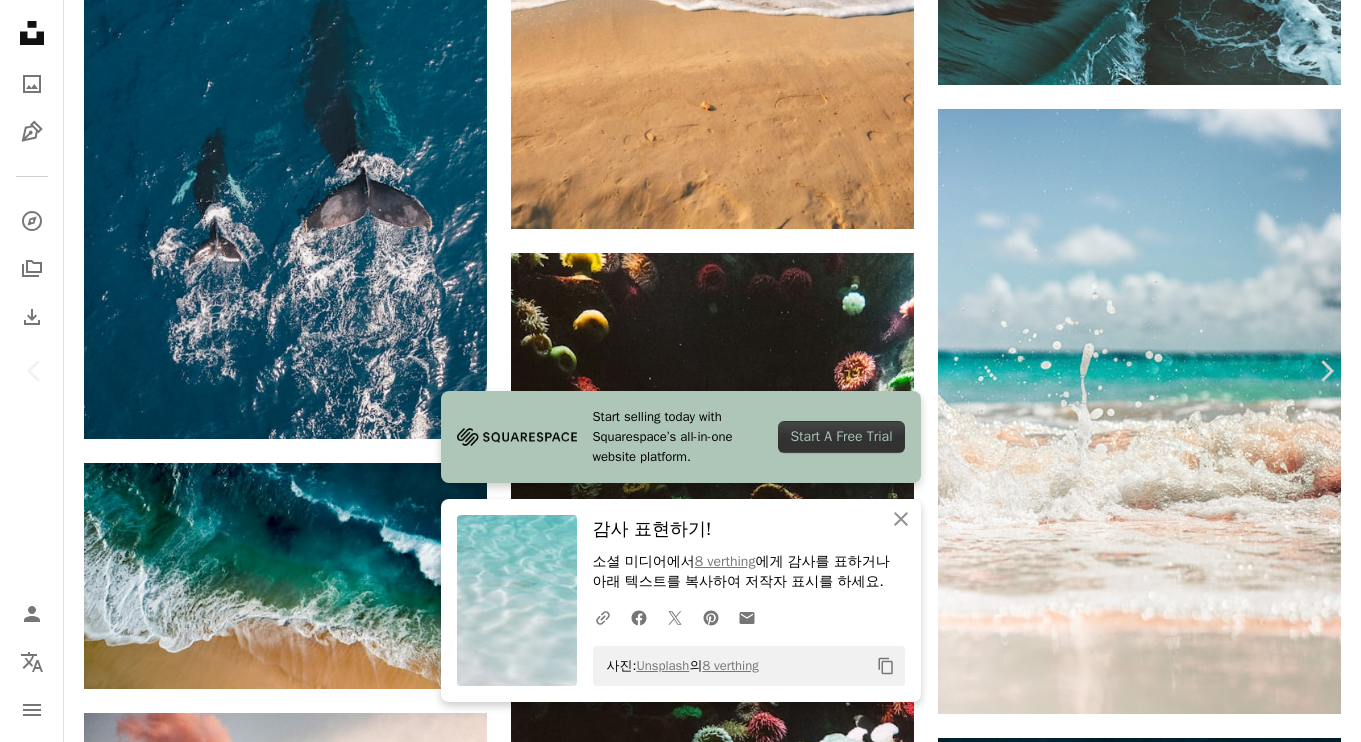 scroll, scrollTop: 1027, scrollLeft: 0, axis: vertical 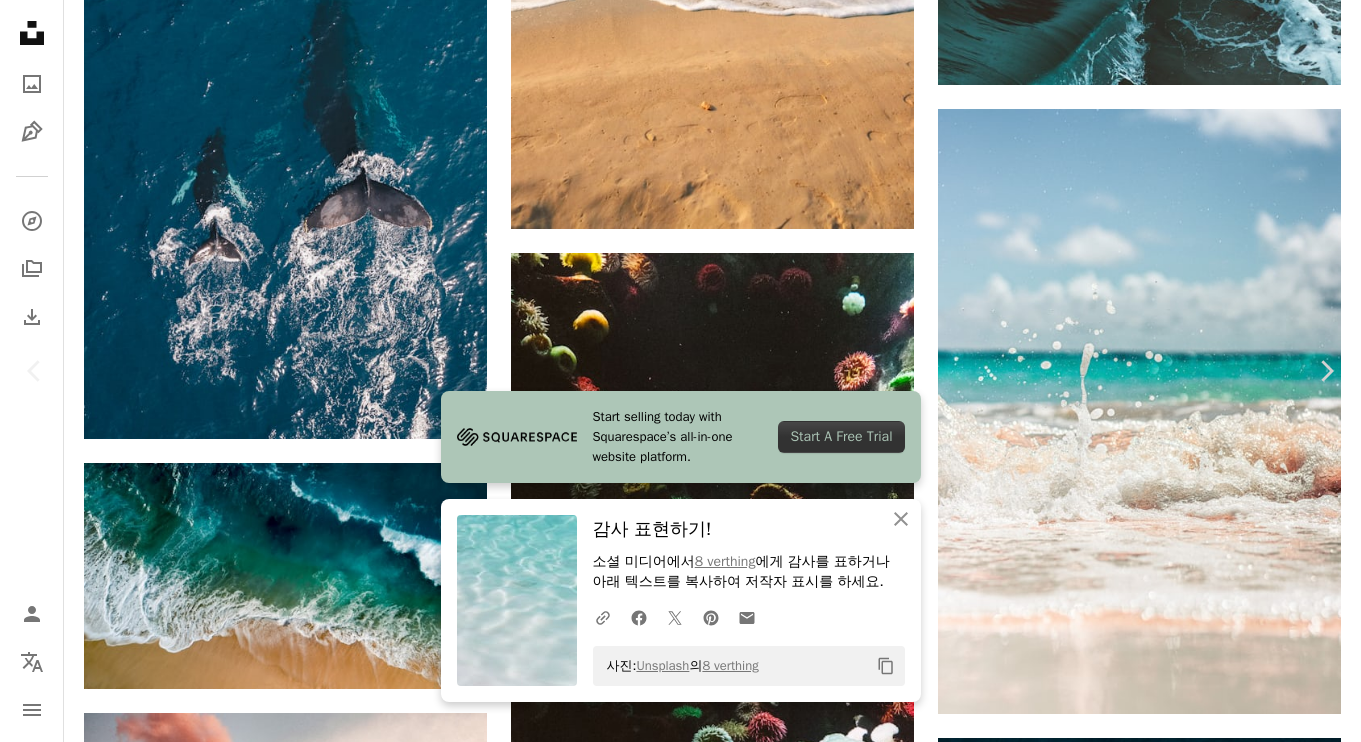 click on "An X shape" at bounding box center (20, 20) 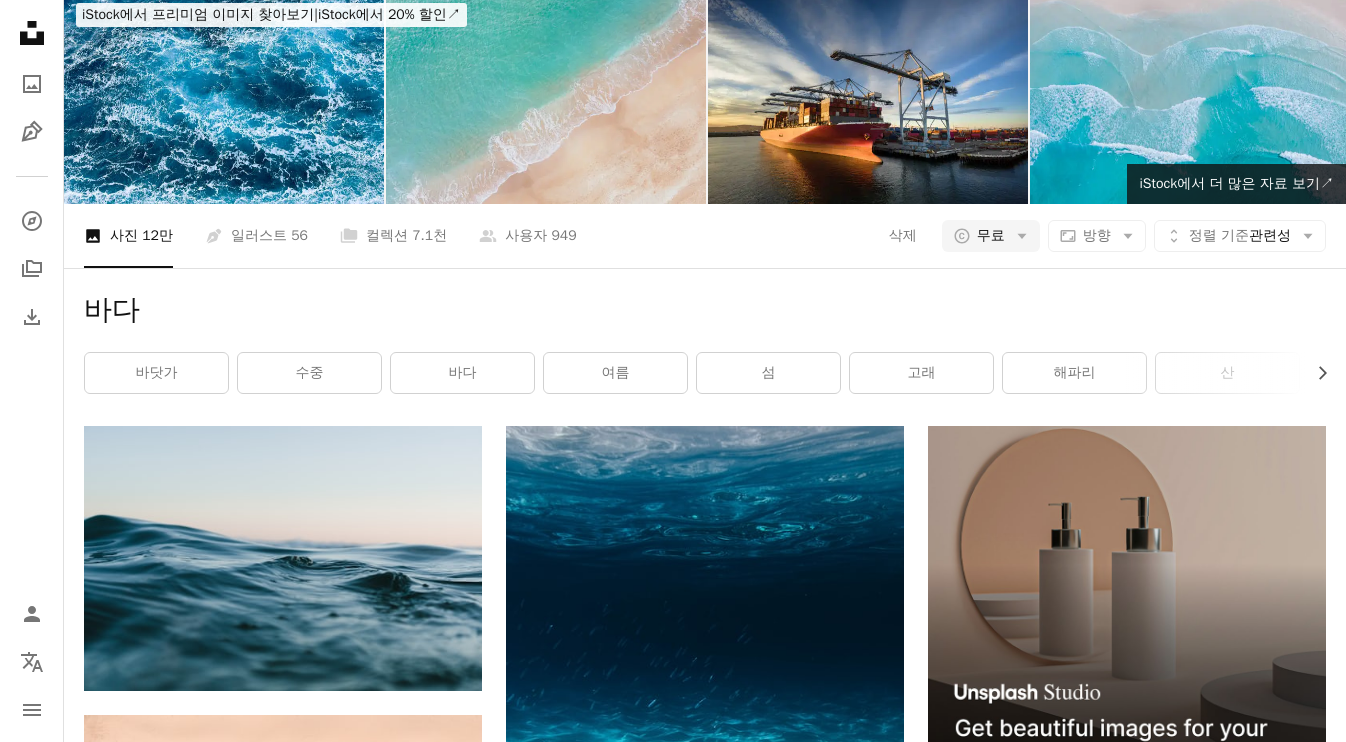 scroll, scrollTop: 0, scrollLeft: 0, axis: both 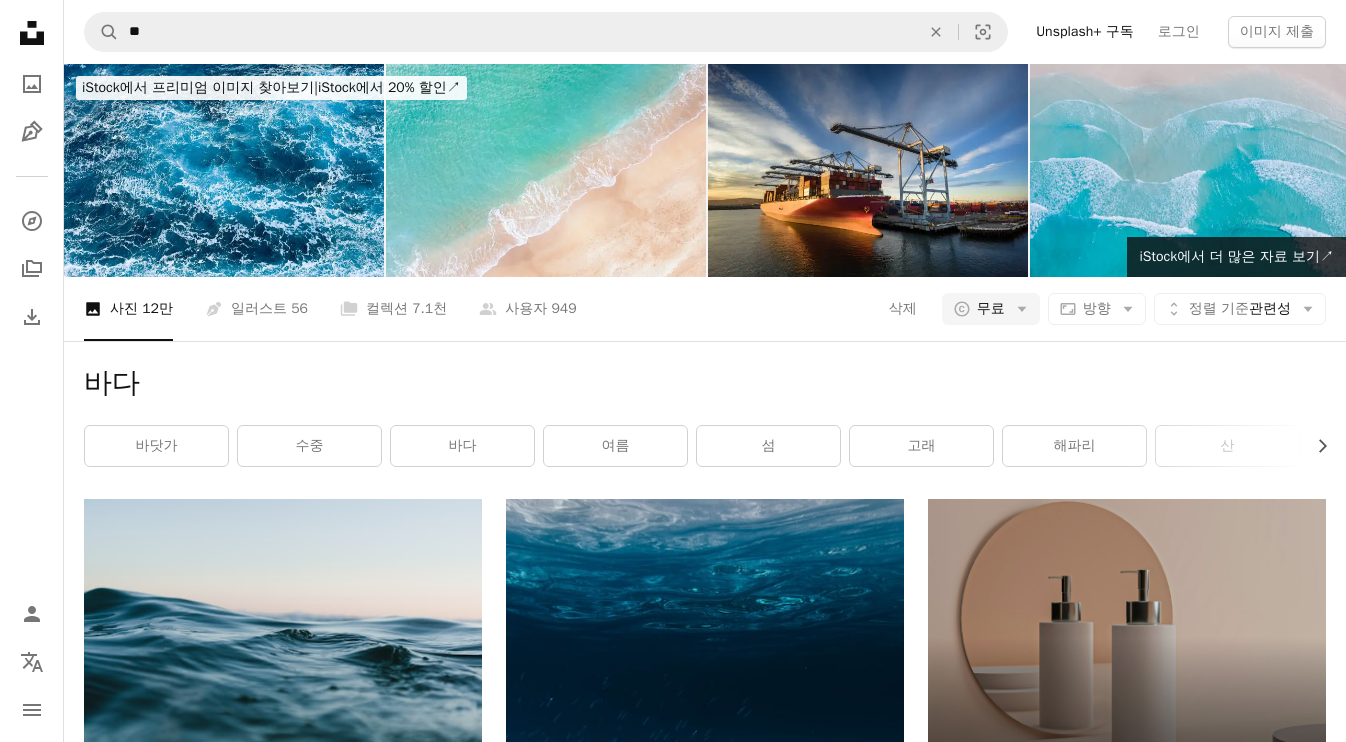 click on "바다 Chevron right 바닷가 수중 바다 여름 섬 고래 해파리 산 물고기 물결 바다의 일몰 모래" at bounding box center (705, 420) 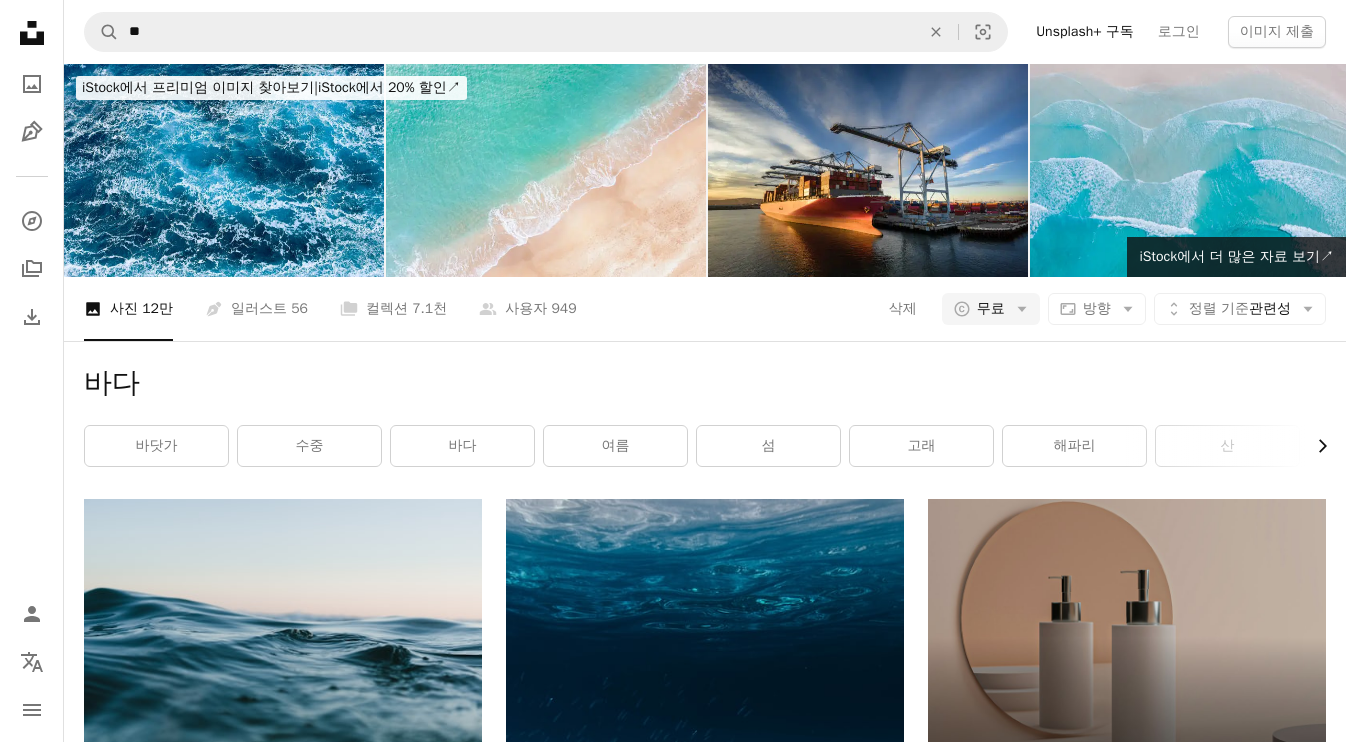 click on "Chevron right" 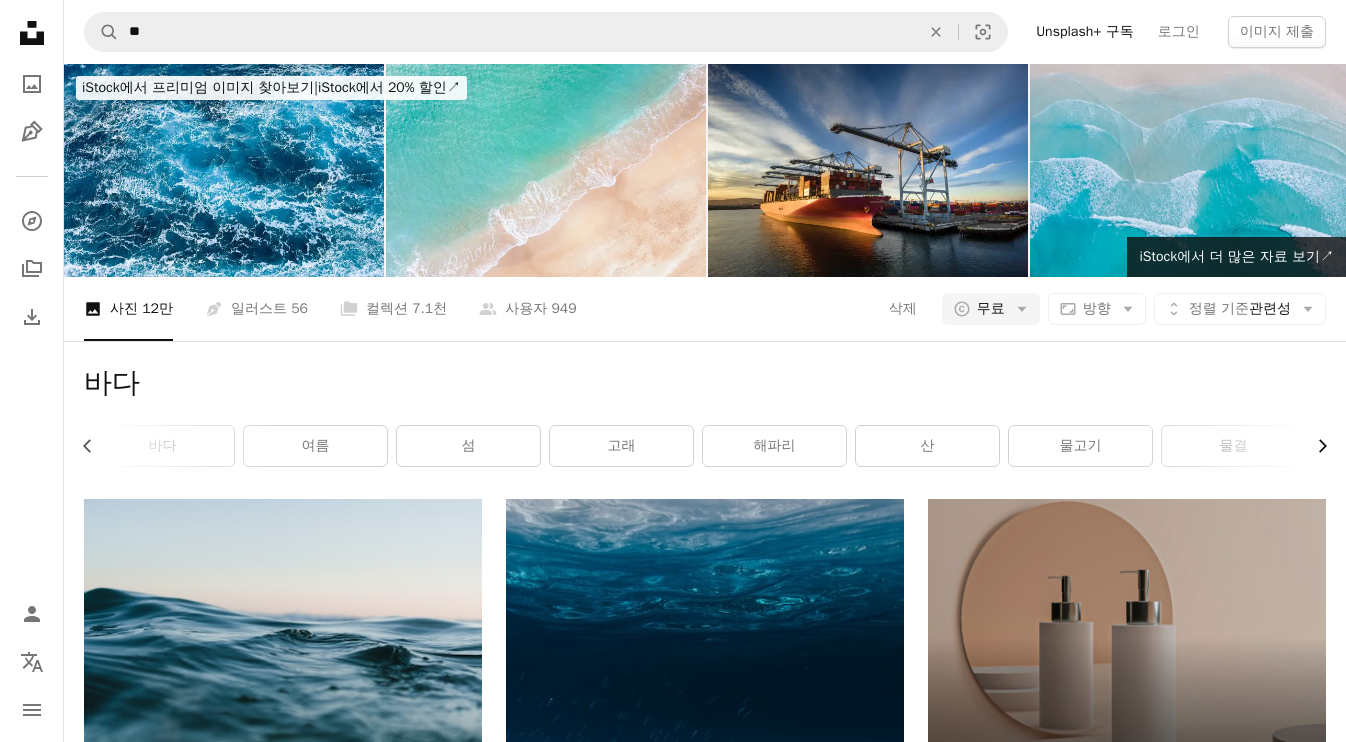 click on "Chevron right" 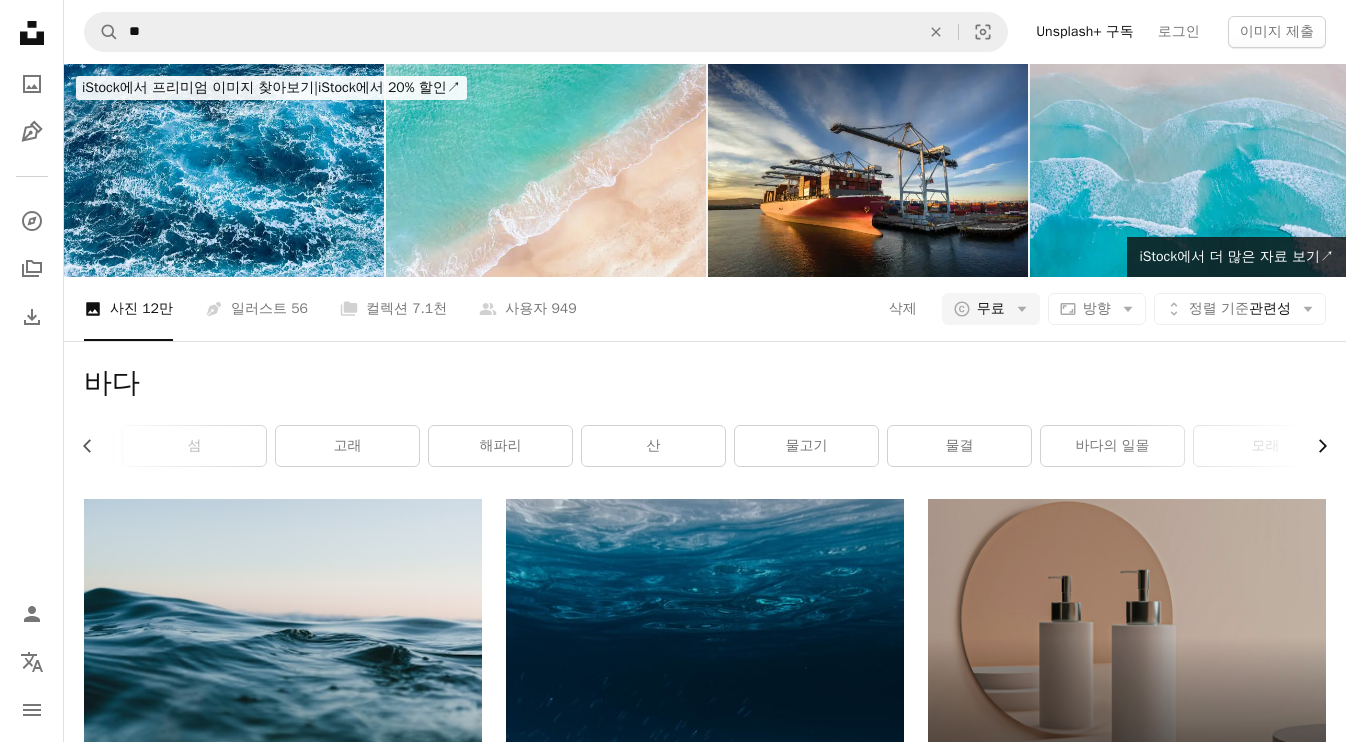 scroll, scrollTop: 0, scrollLeft: 586, axis: horizontal 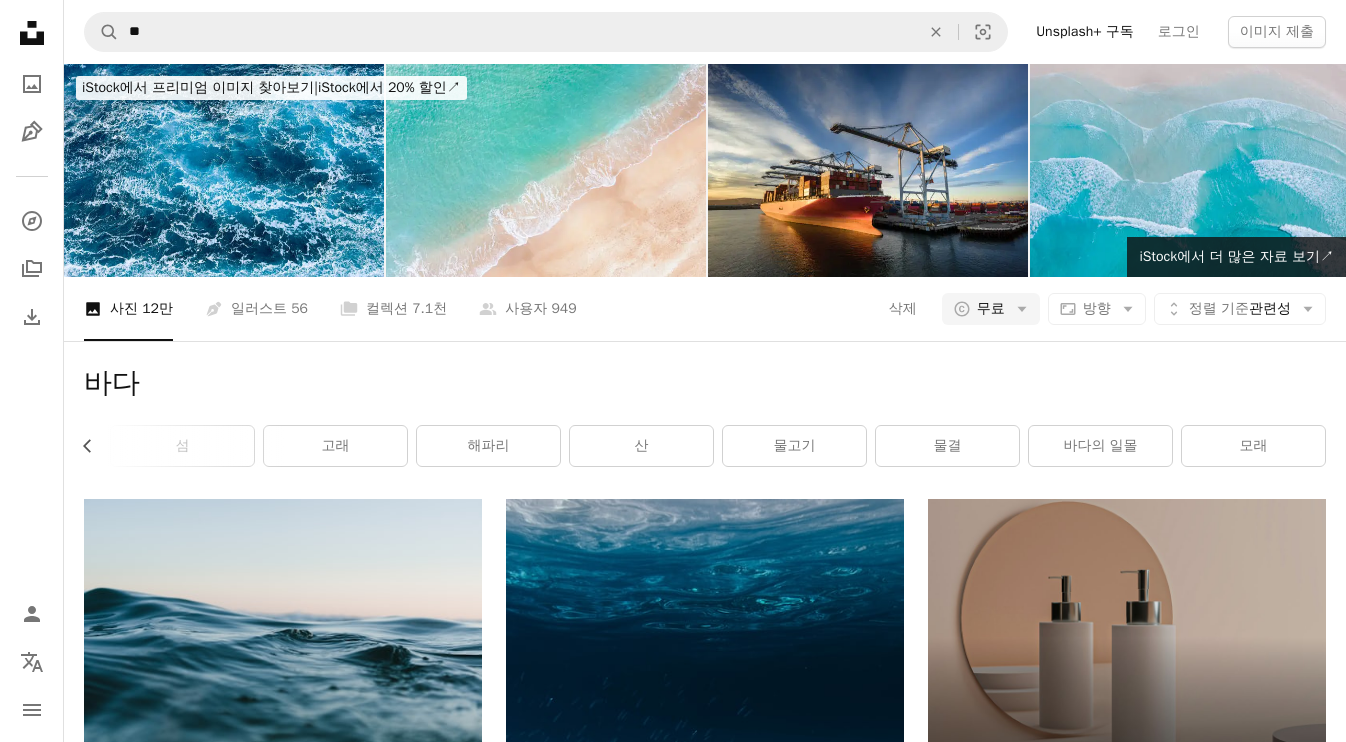click on "바다 Chevron left 바닷가 수중 바다 여름 섬 고래 해파리 산 물고기 물결 바다의 일몰 모래" at bounding box center [705, 420] 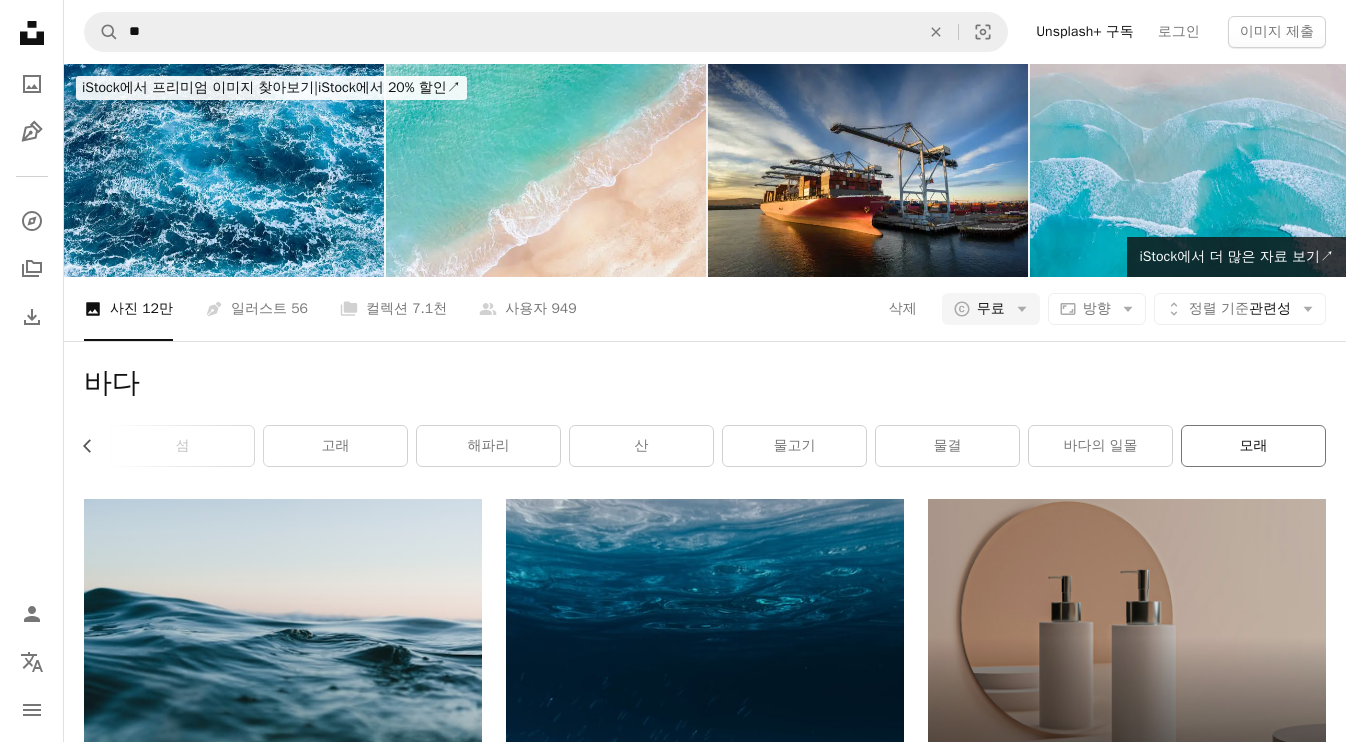 click on "모래" at bounding box center [1253, 446] 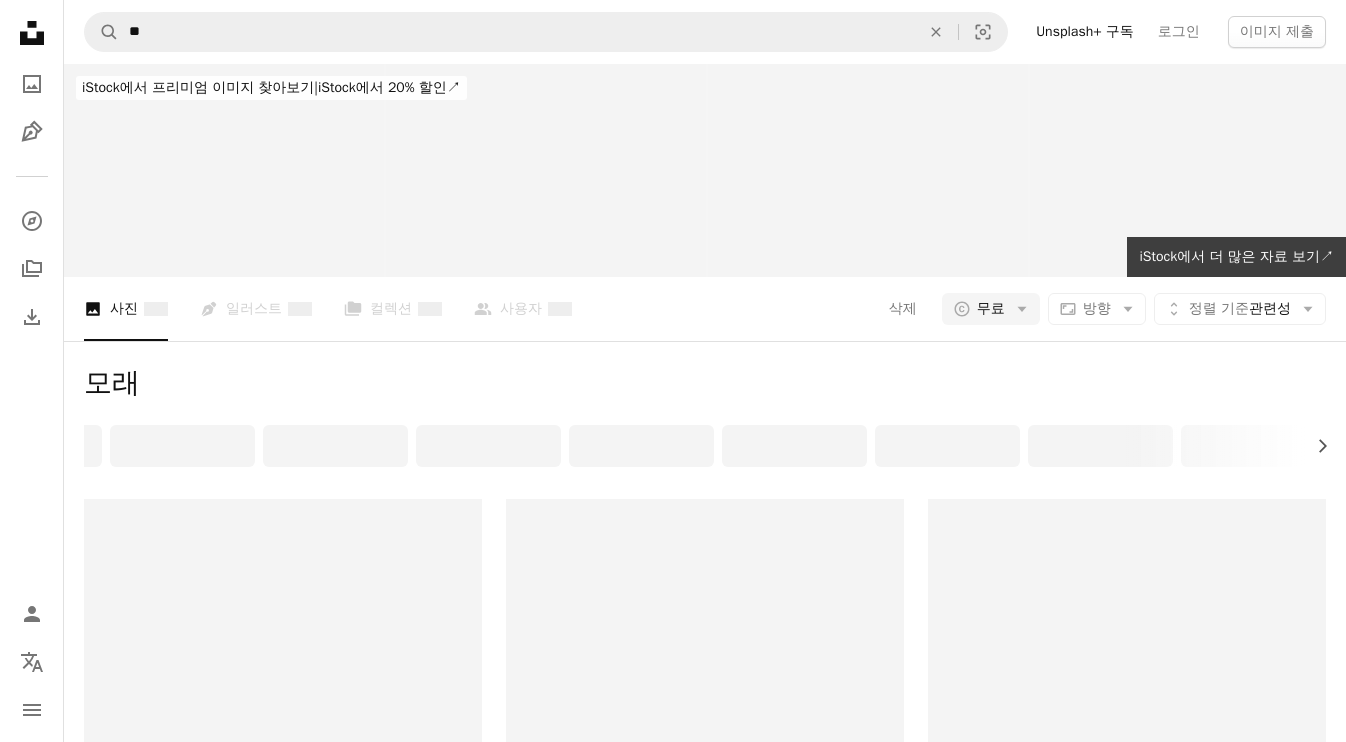 scroll, scrollTop: 0, scrollLeft: 0, axis: both 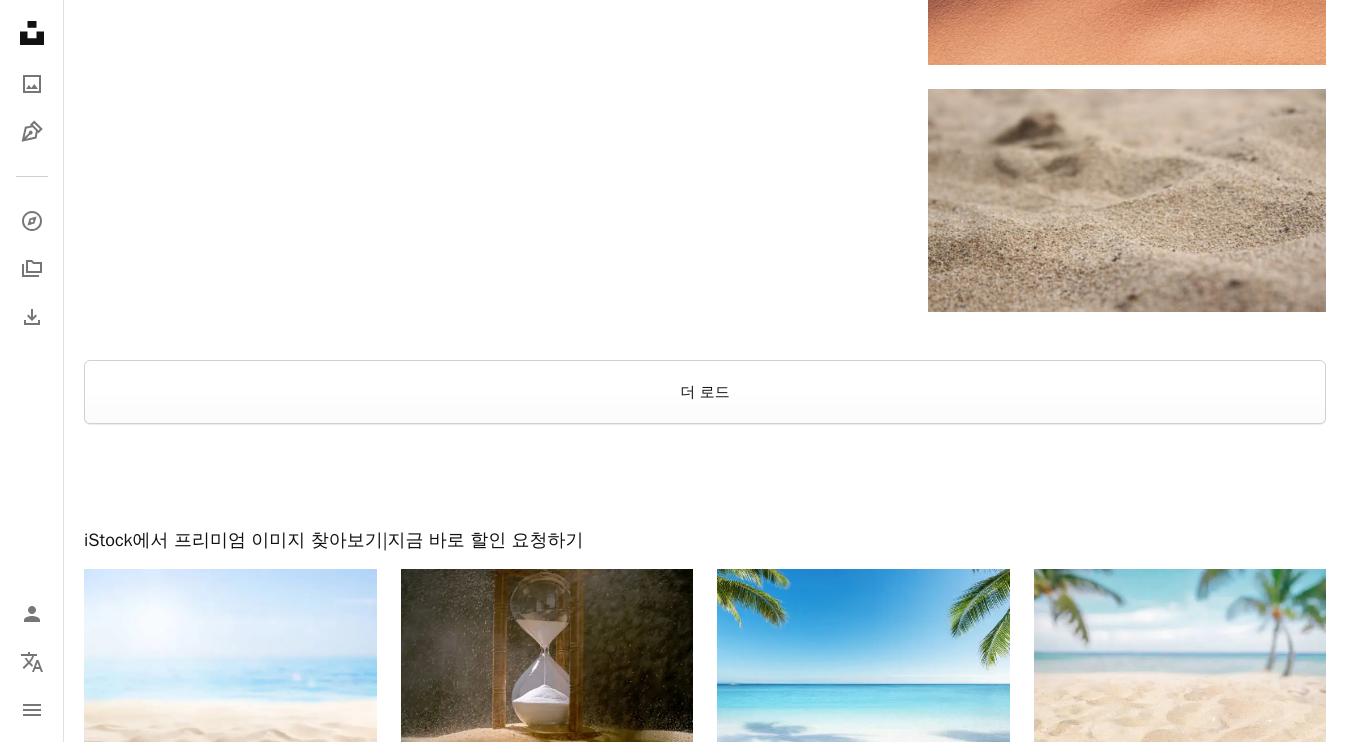 click on "더 로드" at bounding box center [705, 392] 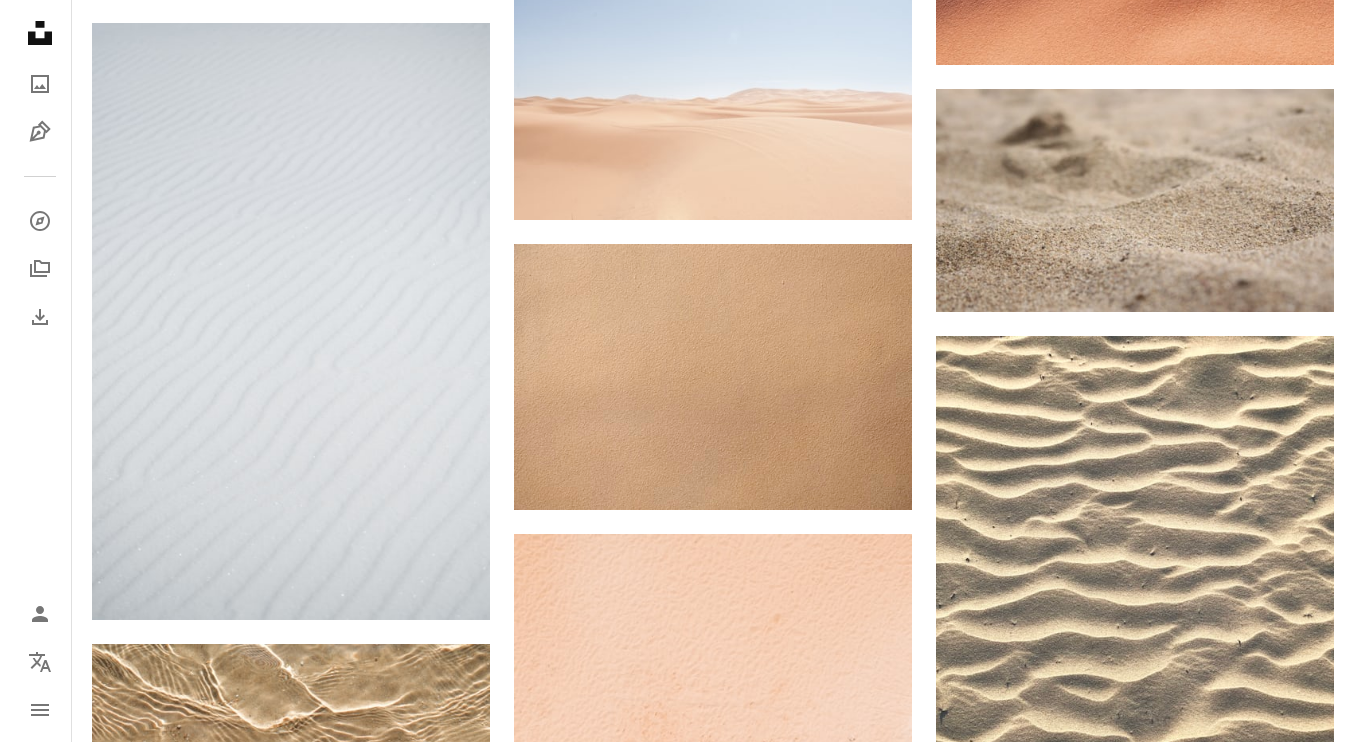 scroll, scrollTop: 3938, scrollLeft: 0, axis: vertical 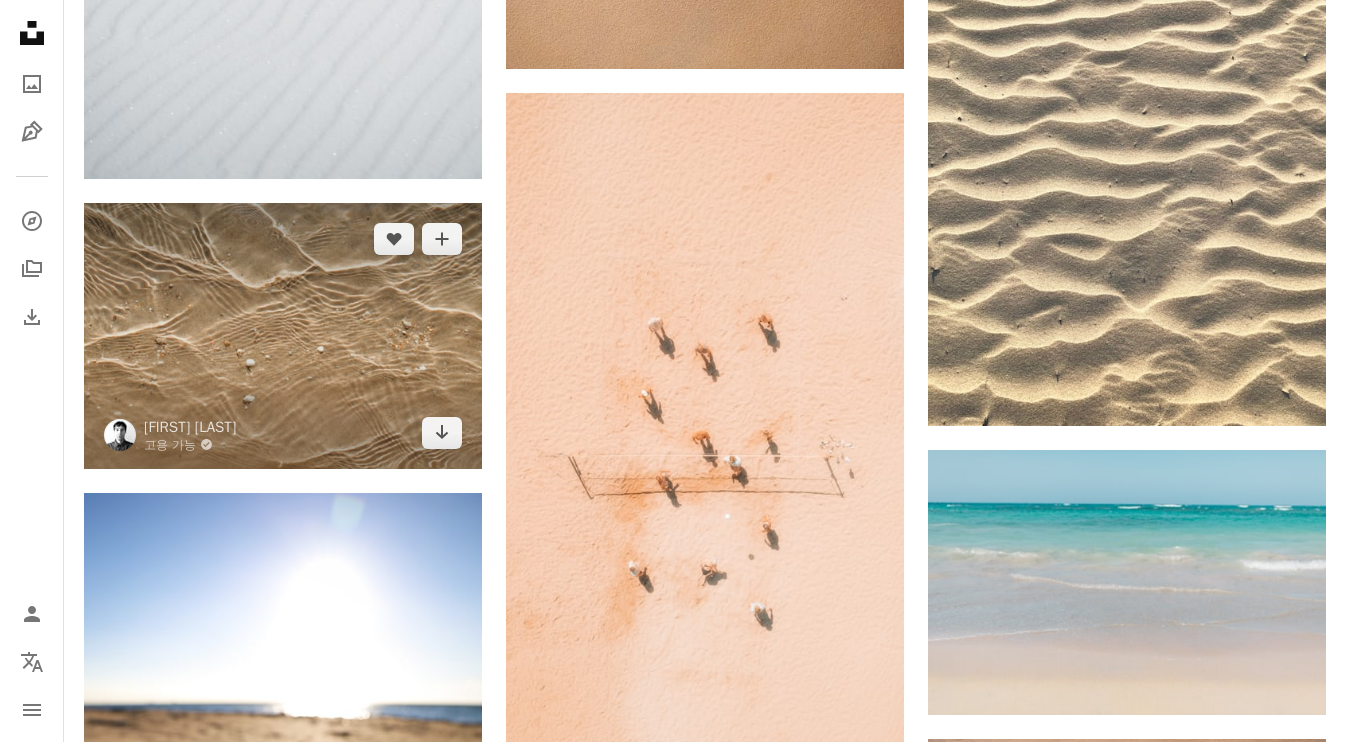 click at bounding box center [283, 335] 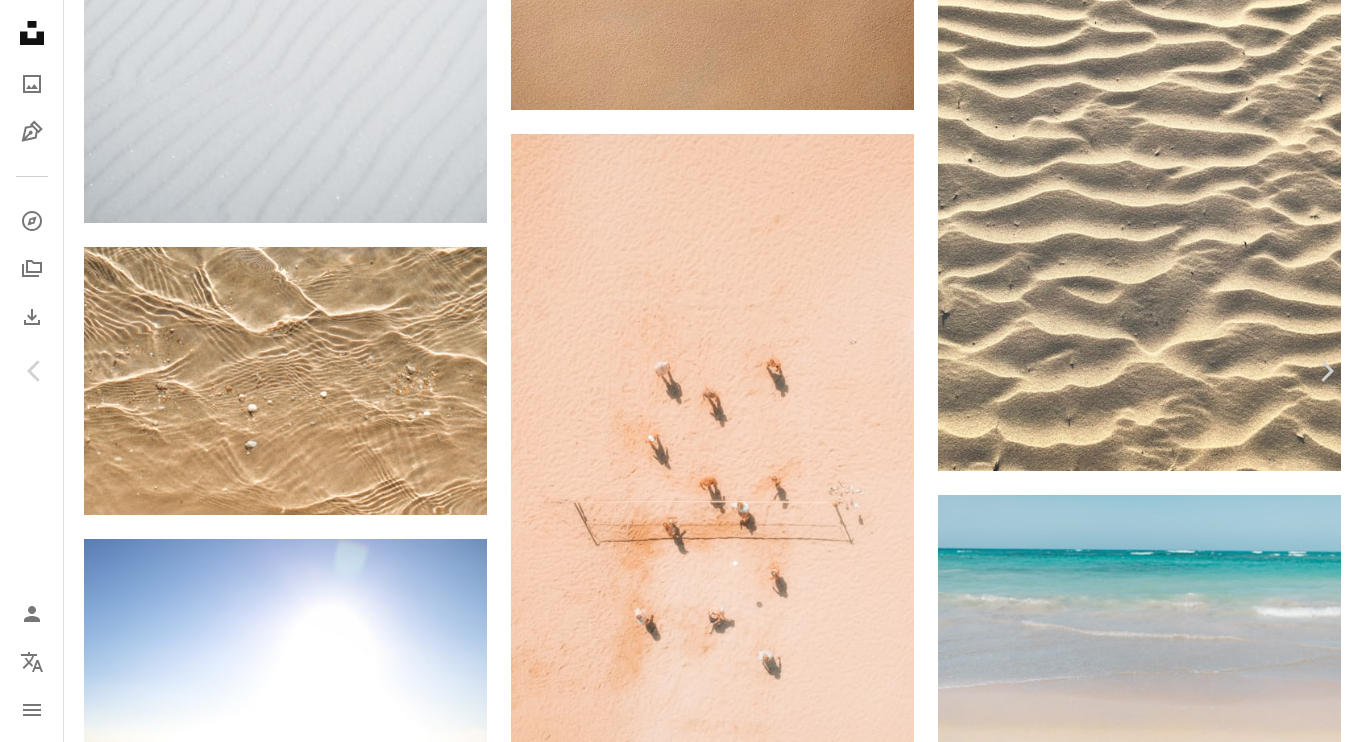 click on "무료 다운로드" at bounding box center [1165, 3402] 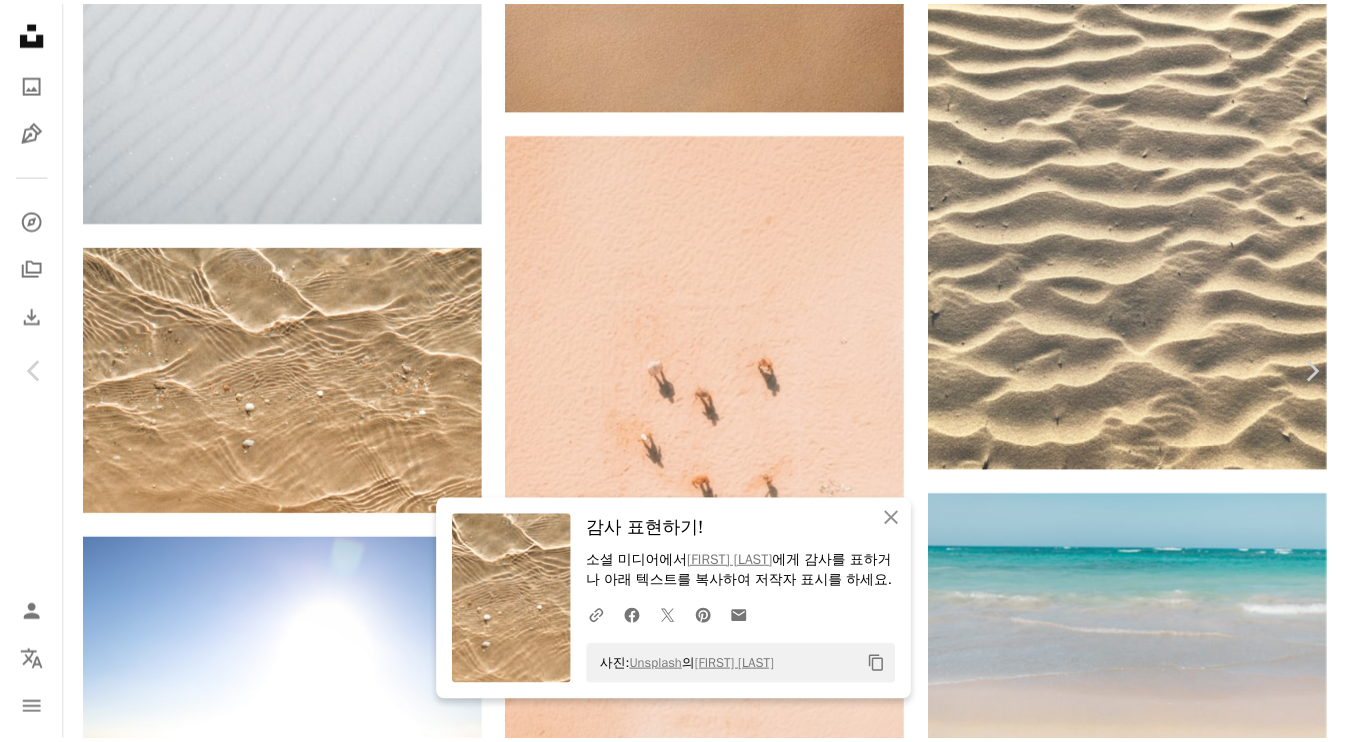 scroll, scrollTop: 0, scrollLeft: 0, axis: both 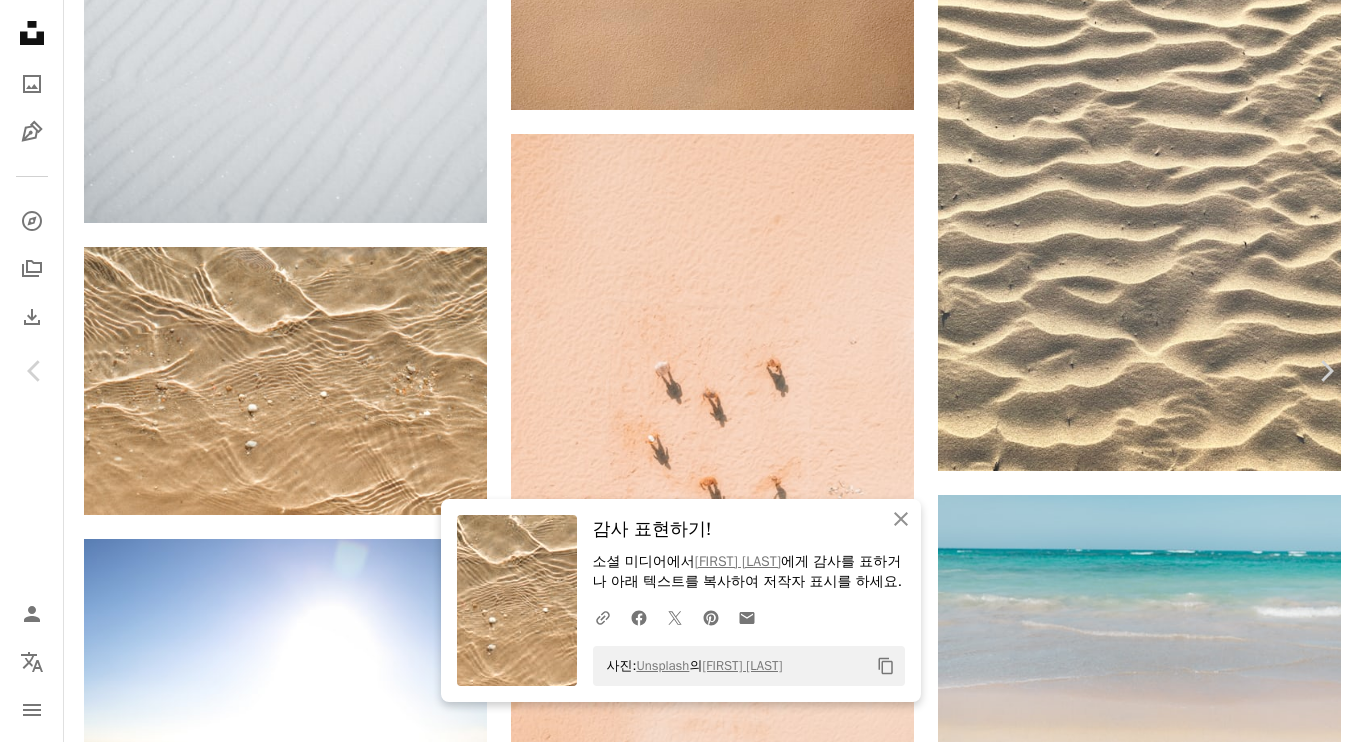 click on "An X shape Chevron left Chevron right An X shape 닫기 감사 표현하기! 소셜 미디어에서  [NAME] [LAST] 에게 감사를 표하거나 아래 텍스트를 복사하여 저작자 표시를 하세요. A URL sharing icon (chains) Facebook icon X (formerly Twitter) icon Pinterest icon An envelope 사진:  Unsplash 의 [NAME] [LAST]
Copy content [NAME] [LAST] 고용 가능 A checkmark inside of a circle A heart A plus sign 무료 다운로드 Chevron down Zoom in 조회수 911,924 다운로드 18,130 소개 매체 사진 A forward-right arrow 공유 Info icon 정보 More Actions Calendar outlined [DATE] 에 게시됨 Camera NIKON CORPORATION, NIKON D5600 Safety Unsplash 라이선스 하에서 무료로 사용 가능 바닷가 광 호수 모래 파도 반사 잔물결 해안 물 잔물결 자갈 모래의 레이크 사이드 텍스처 보라색 갈색 햇빛 바깥 토양 땅 사구 HD 배경화면 iStock에서 프리미엄 관련 이미지 찾아보기  |   ↗ 관련 이미지 용" at bounding box center [680, 3726] 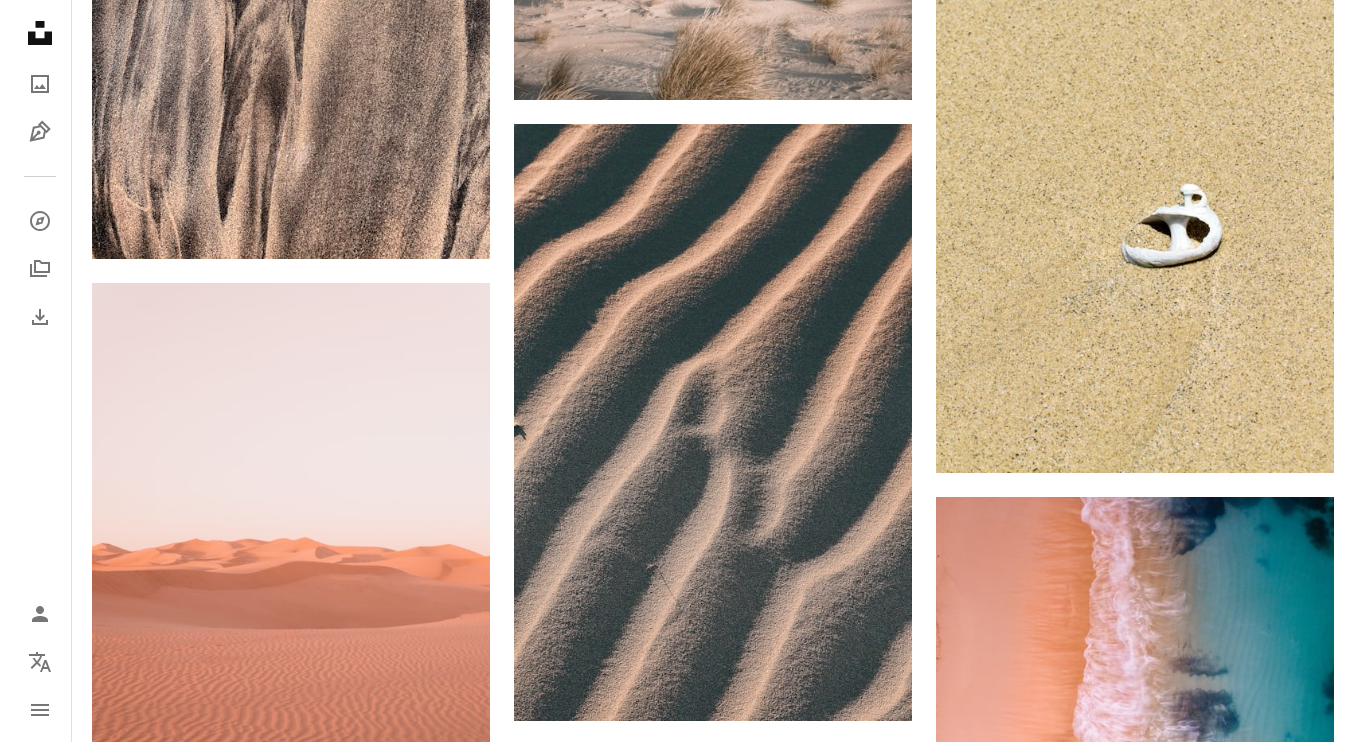 scroll, scrollTop: 24544, scrollLeft: 0, axis: vertical 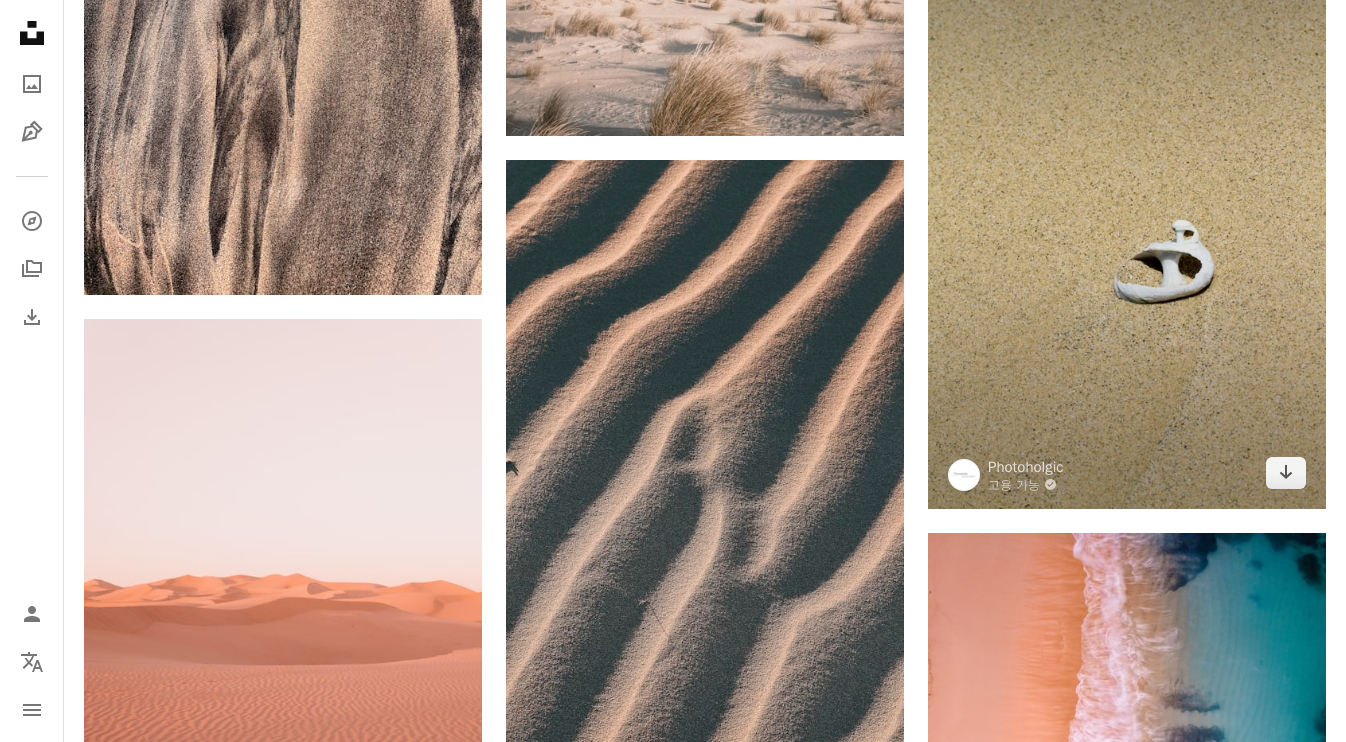 click at bounding box center [1127, 212] 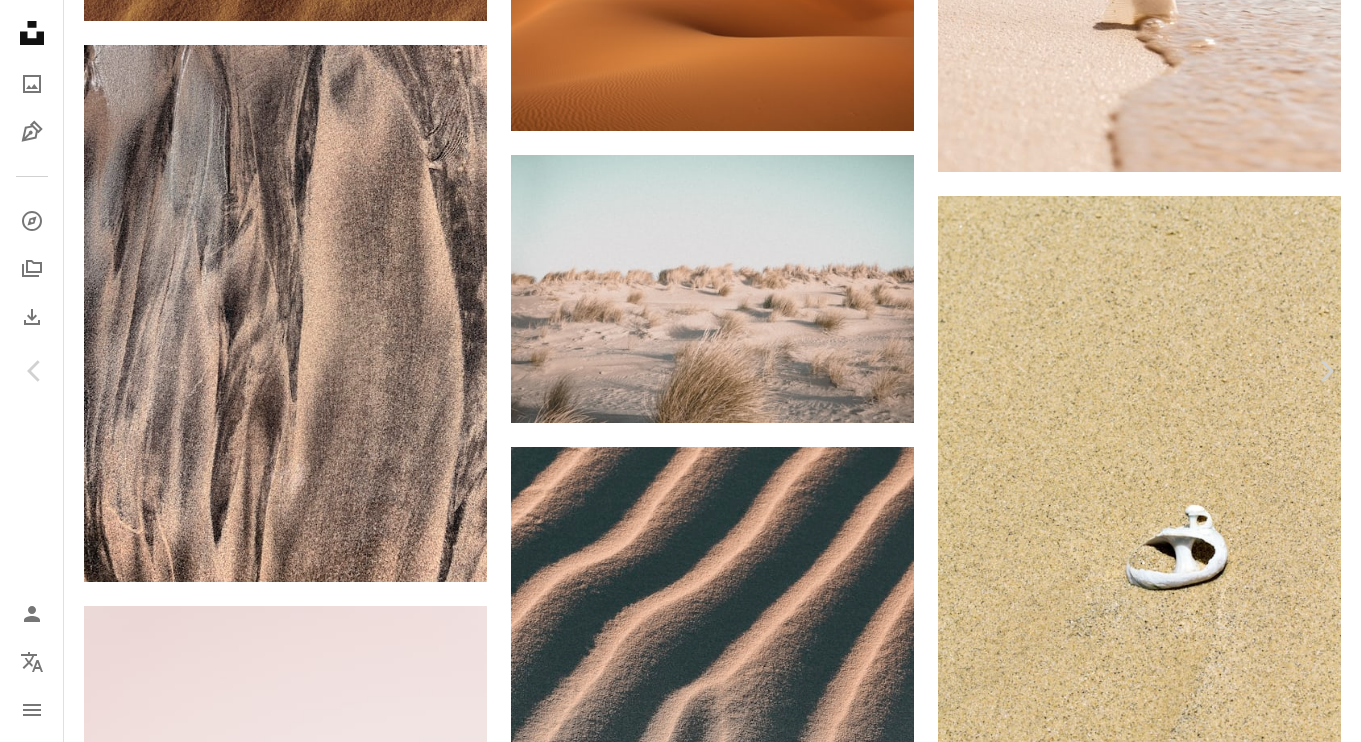 scroll, scrollTop: 15546, scrollLeft: 0, axis: vertical 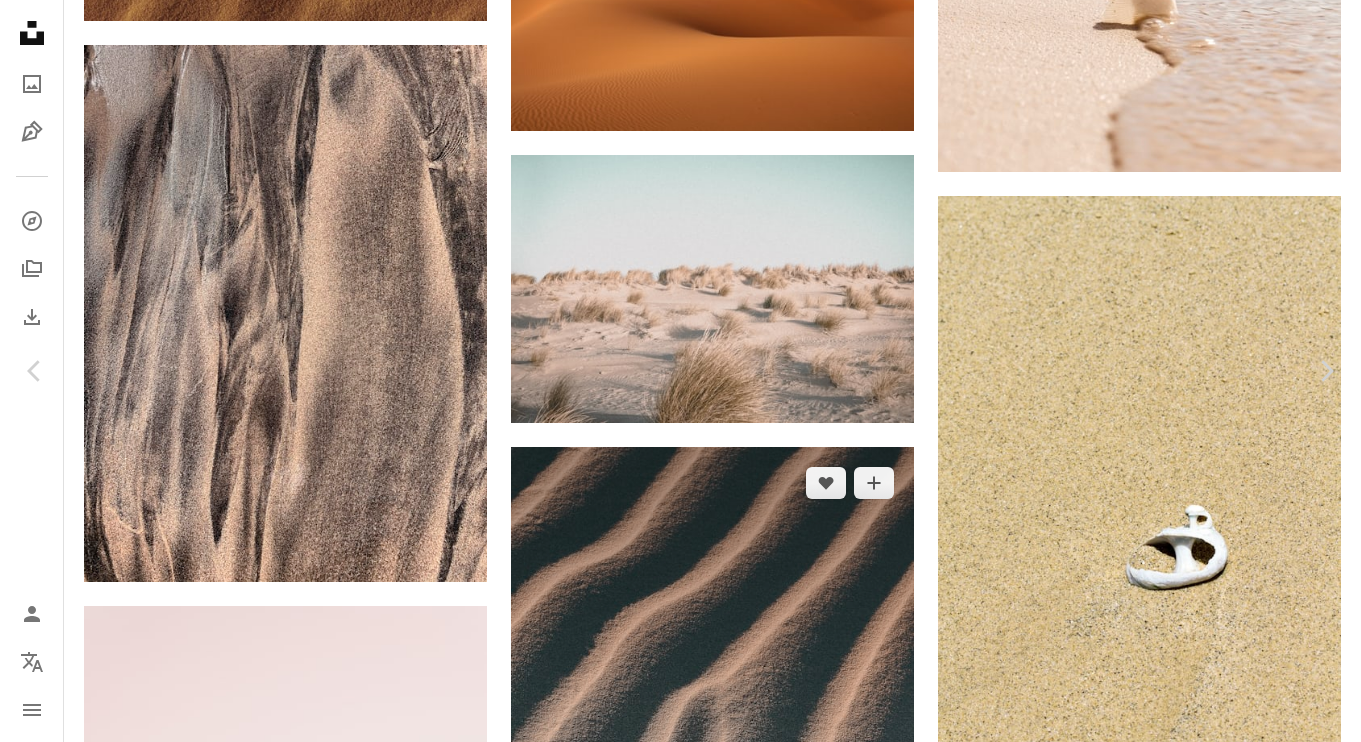 drag, startPoint x: 1297, startPoint y: 164, endPoint x: 635, endPoint y: 219, distance: 664.2808 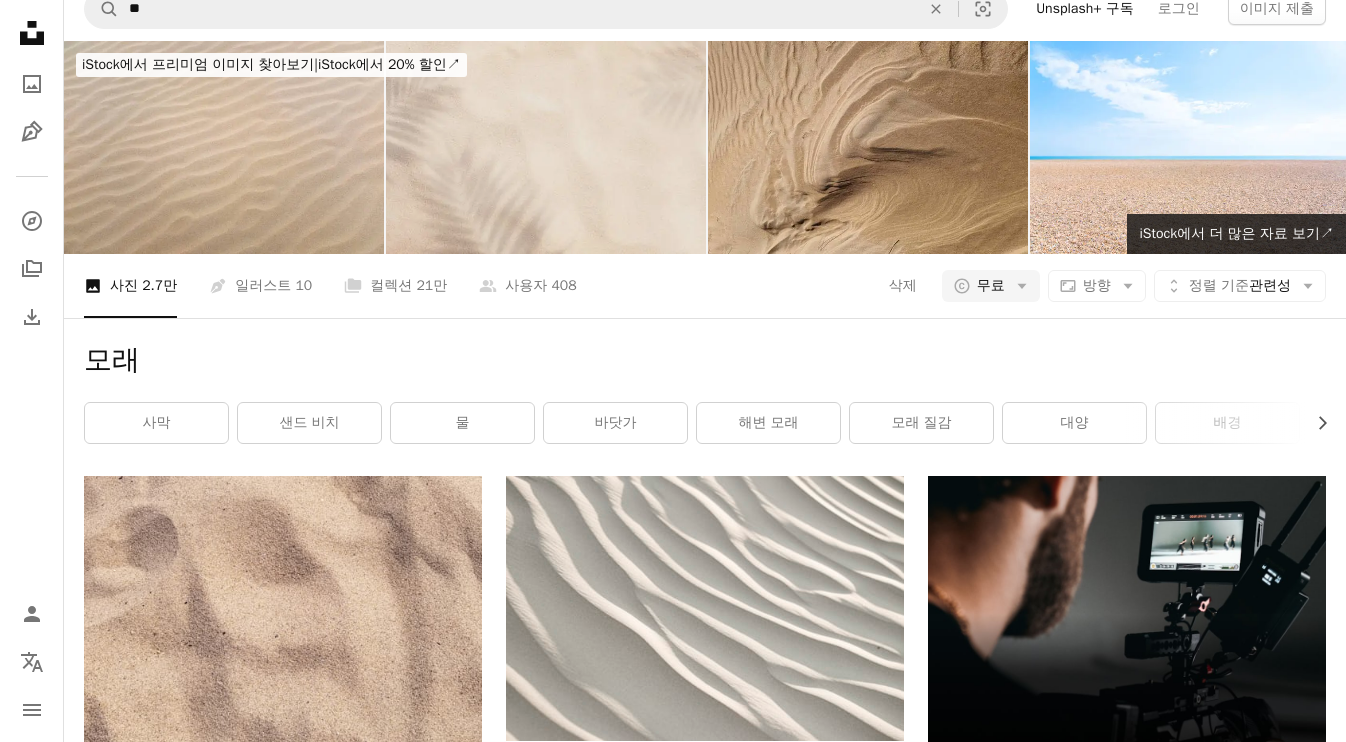 scroll, scrollTop: 0, scrollLeft: 0, axis: both 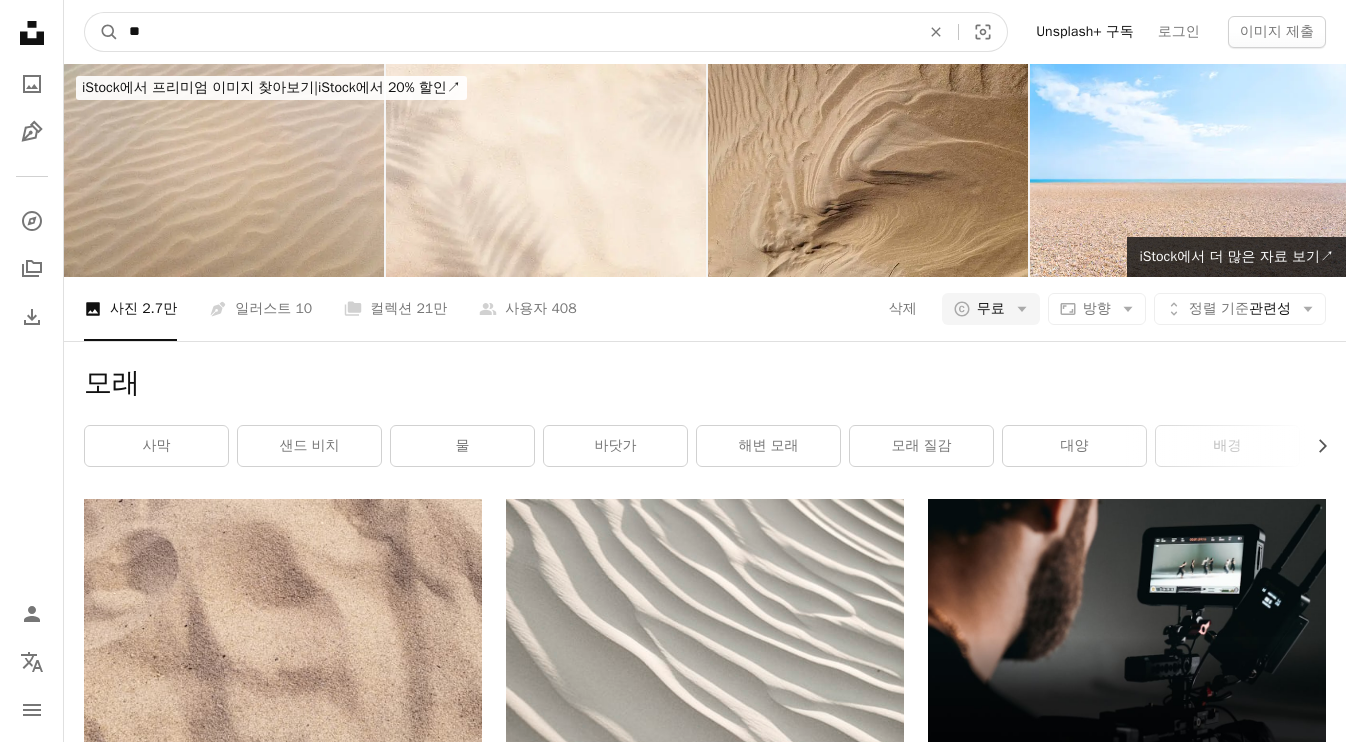 drag, startPoint x: 236, startPoint y: 38, endPoint x: 76, endPoint y: 25, distance: 160.52725 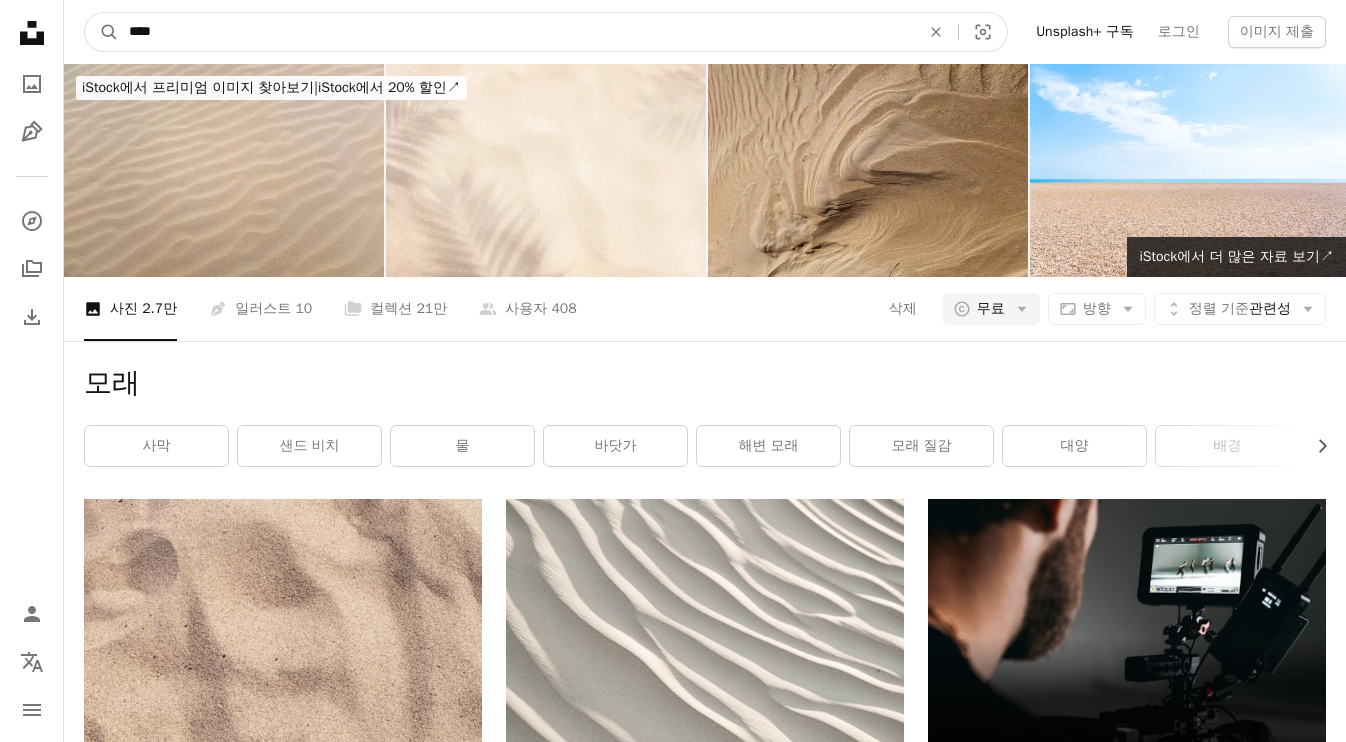 type on "****" 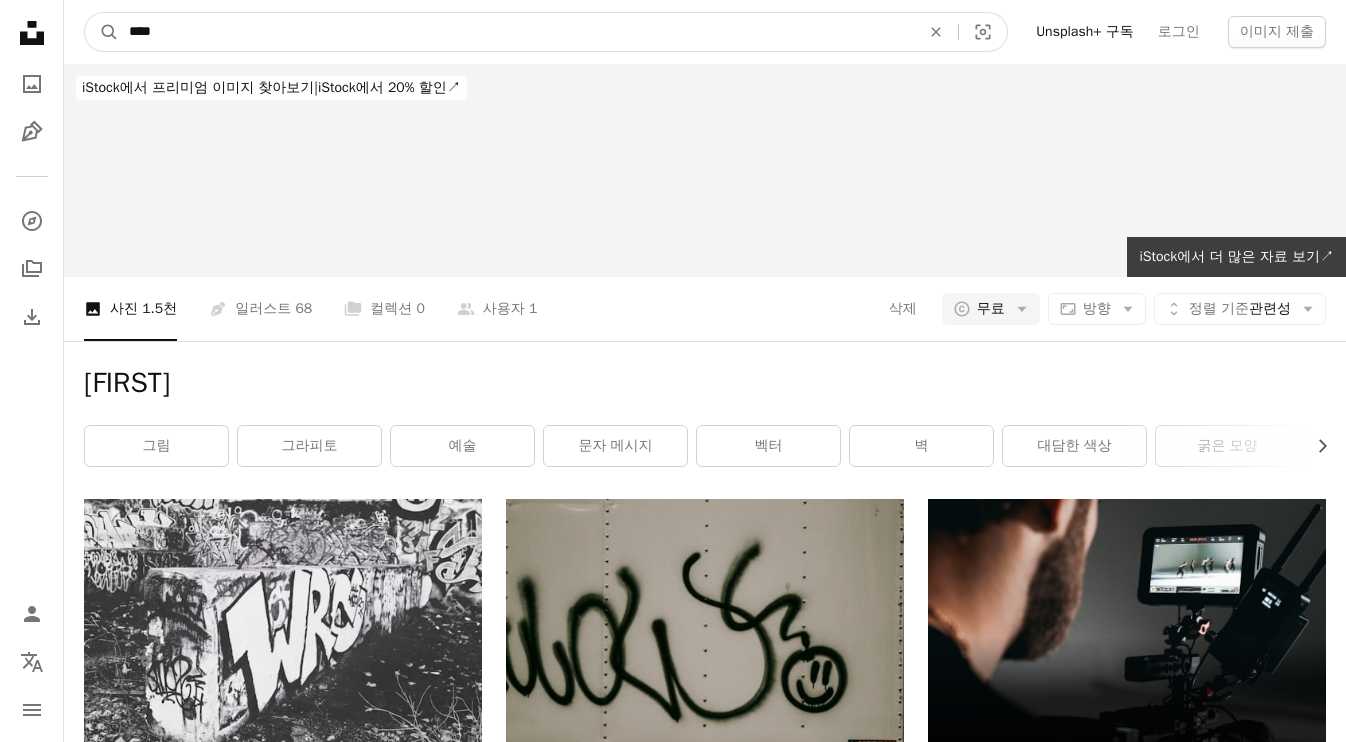 drag, startPoint x: 165, startPoint y: 30, endPoint x: 55, endPoint y: 20, distance: 110.45361 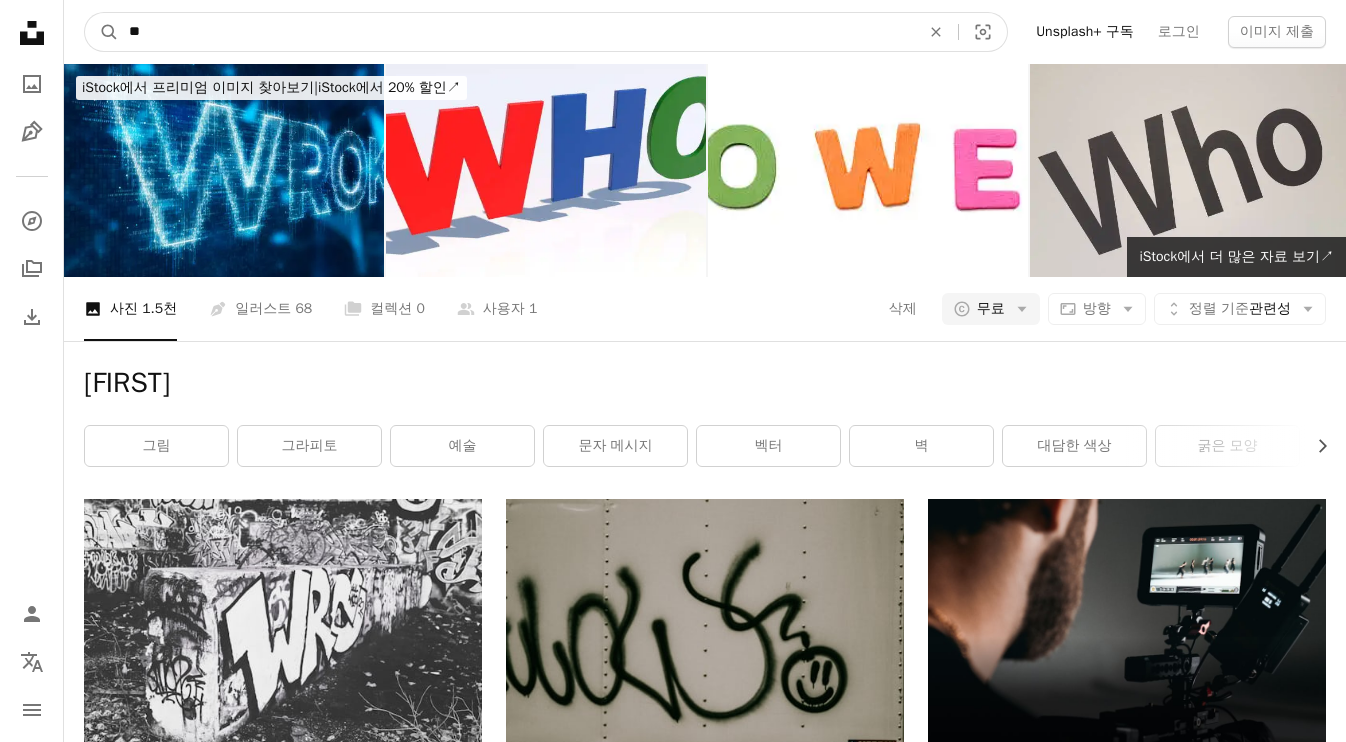 type on "**" 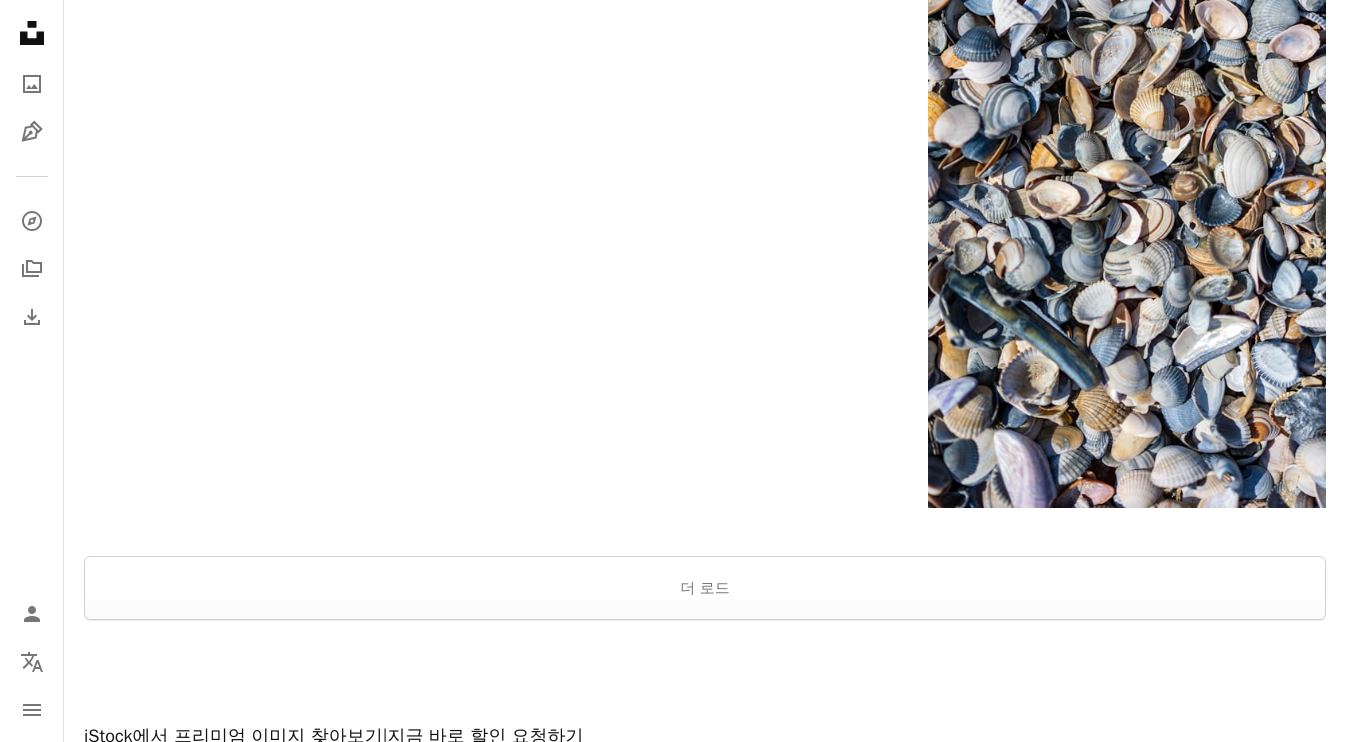 scroll, scrollTop: 3731, scrollLeft: 0, axis: vertical 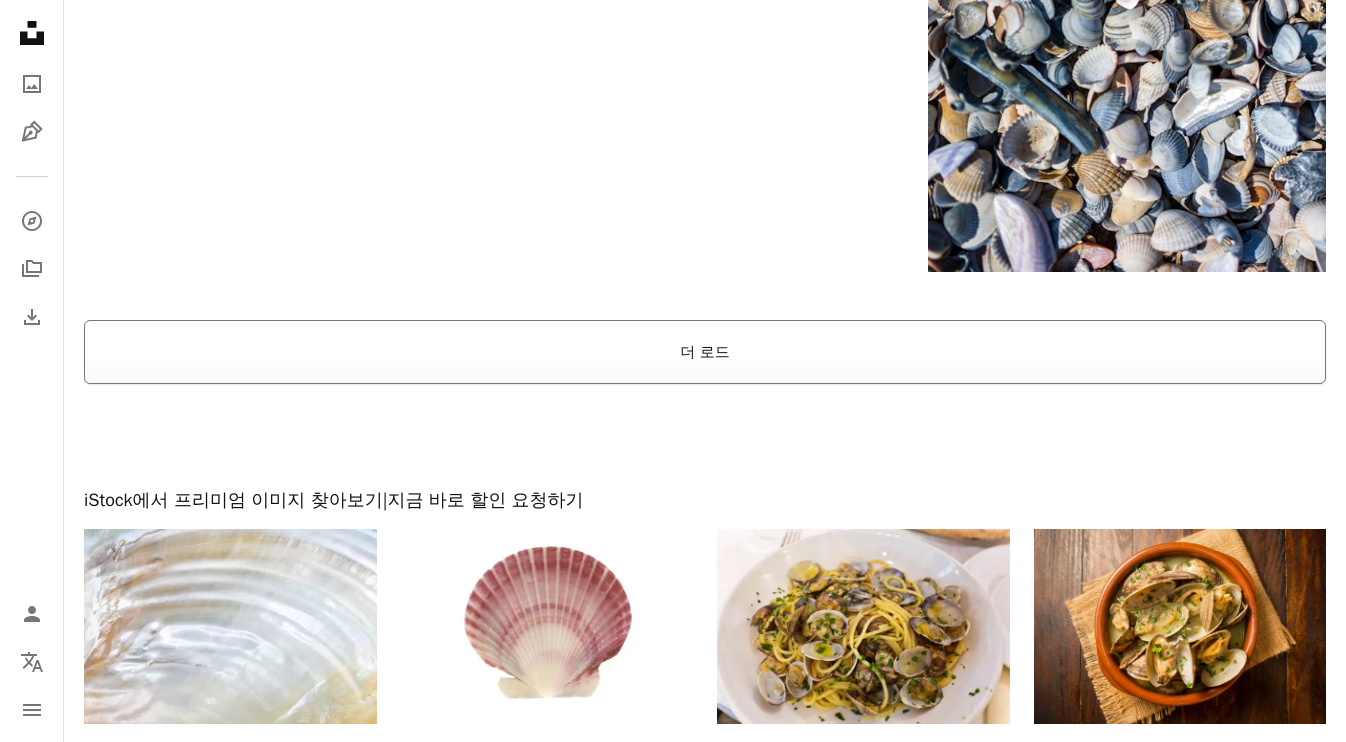 click on "더 로드" at bounding box center (705, 352) 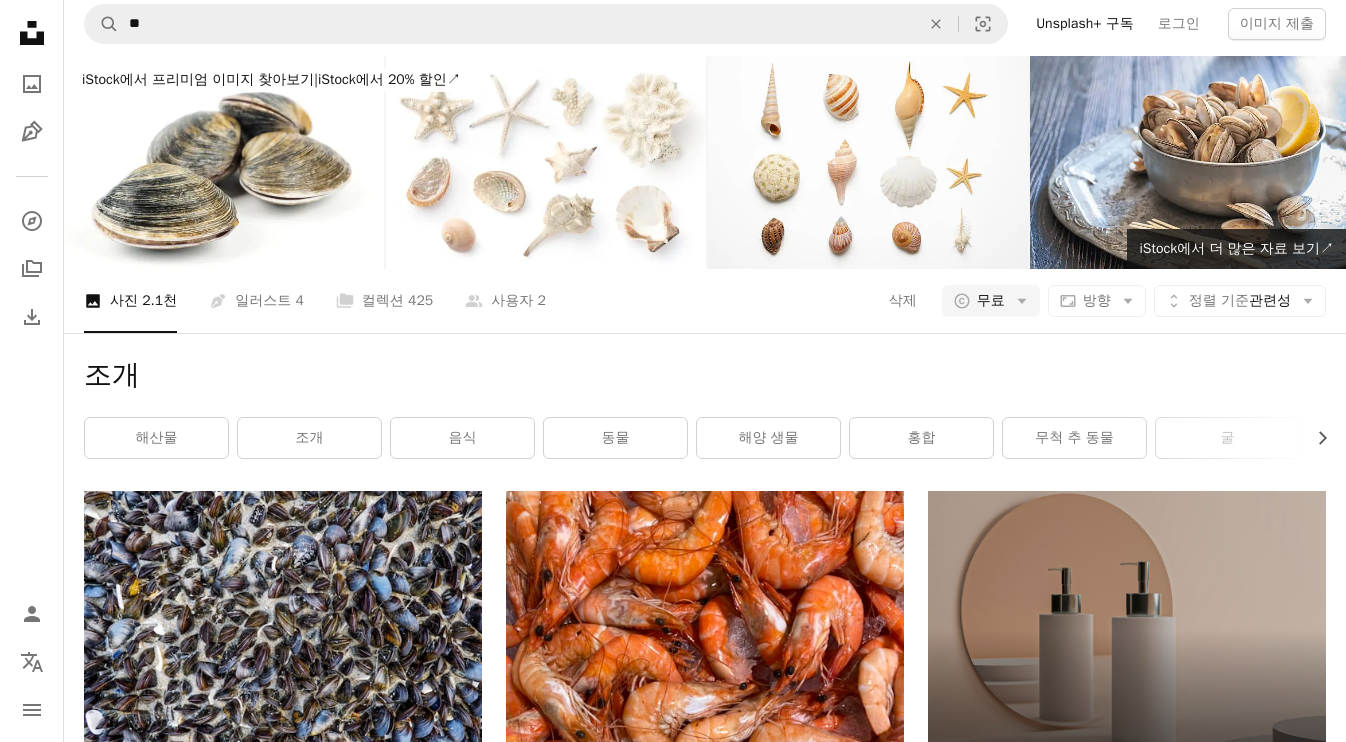 scroll, scrollTop: 0, scrollLeft: 0, axis: both 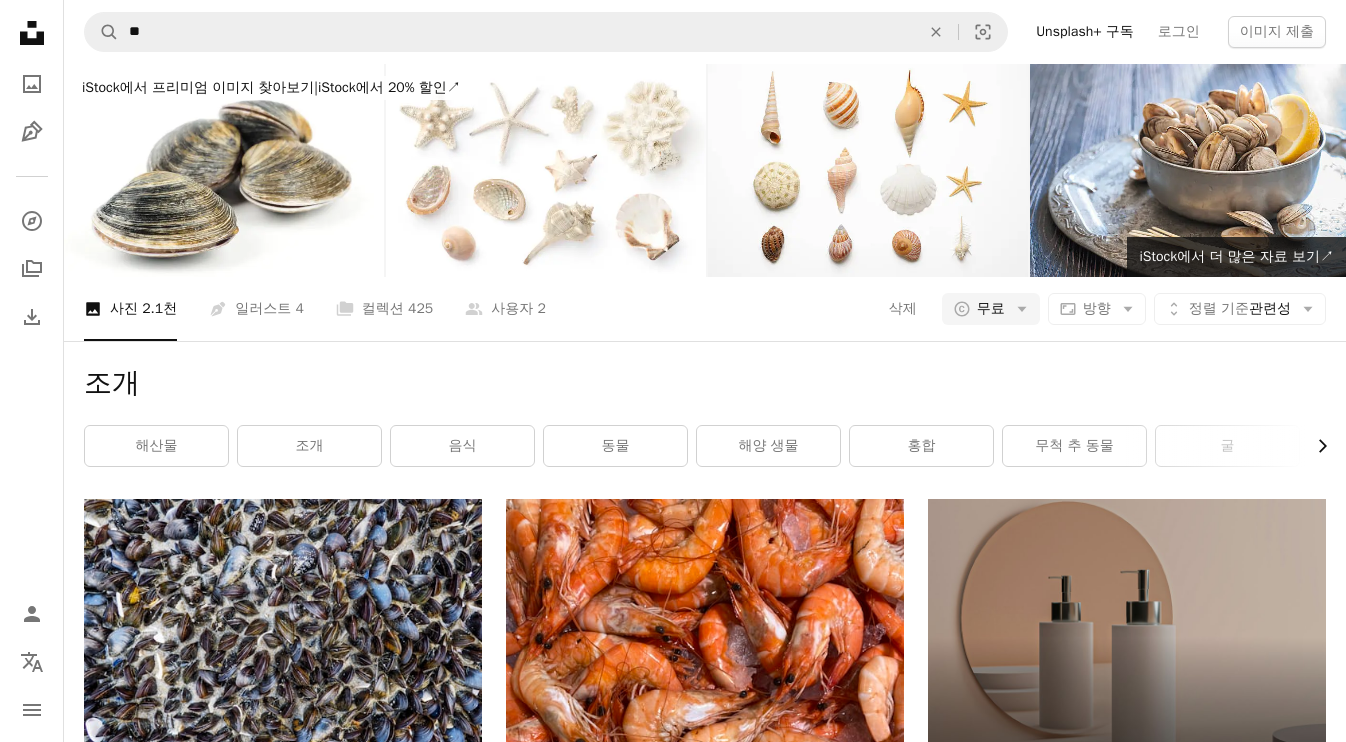 click on "Chevron right" 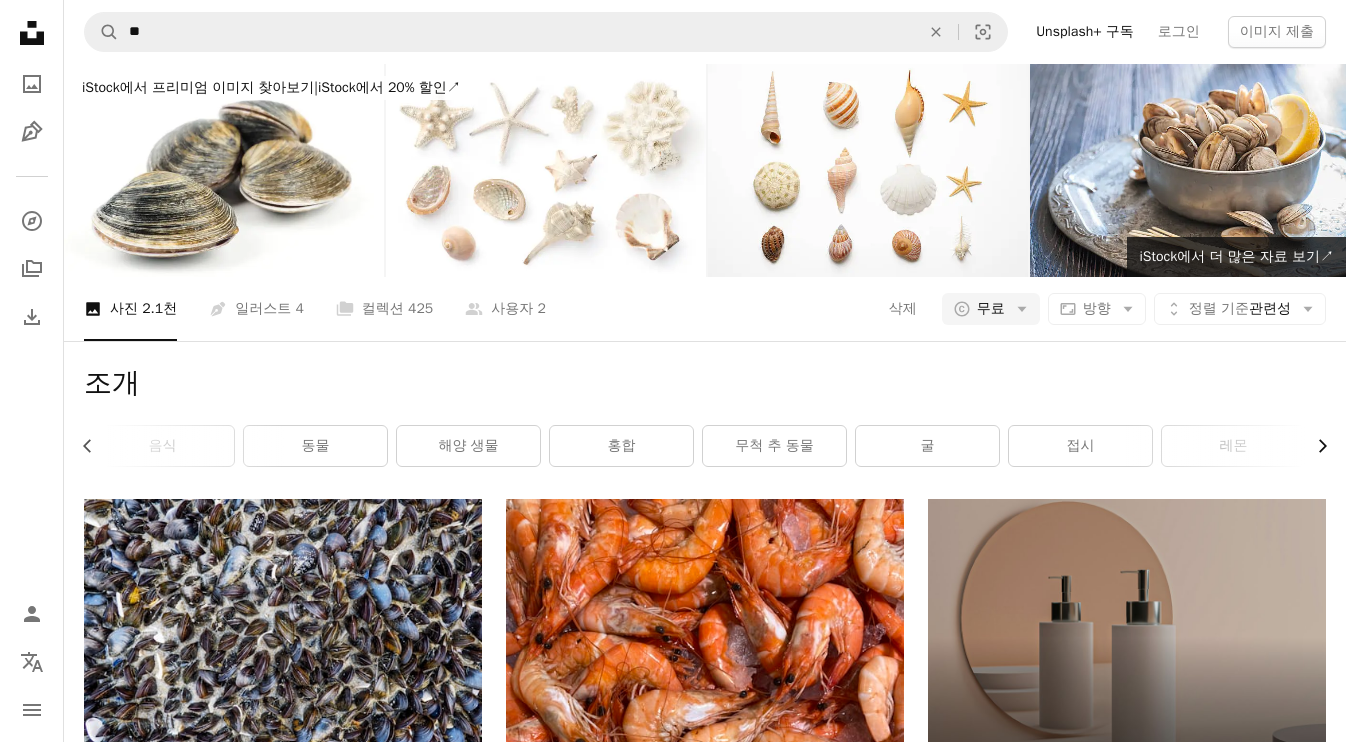 click on "Chevron right" 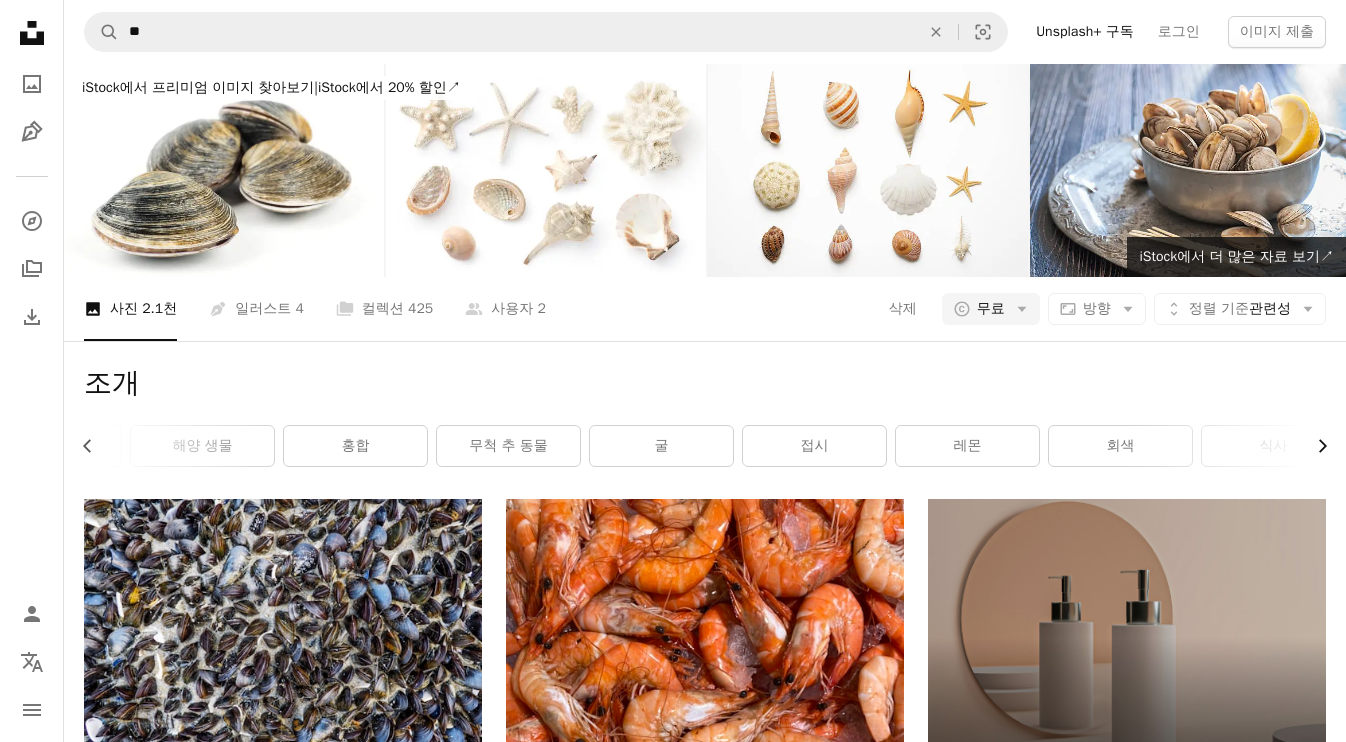 scroll, scrollTop: 0, scrollLeft: 586, axis: horizontal 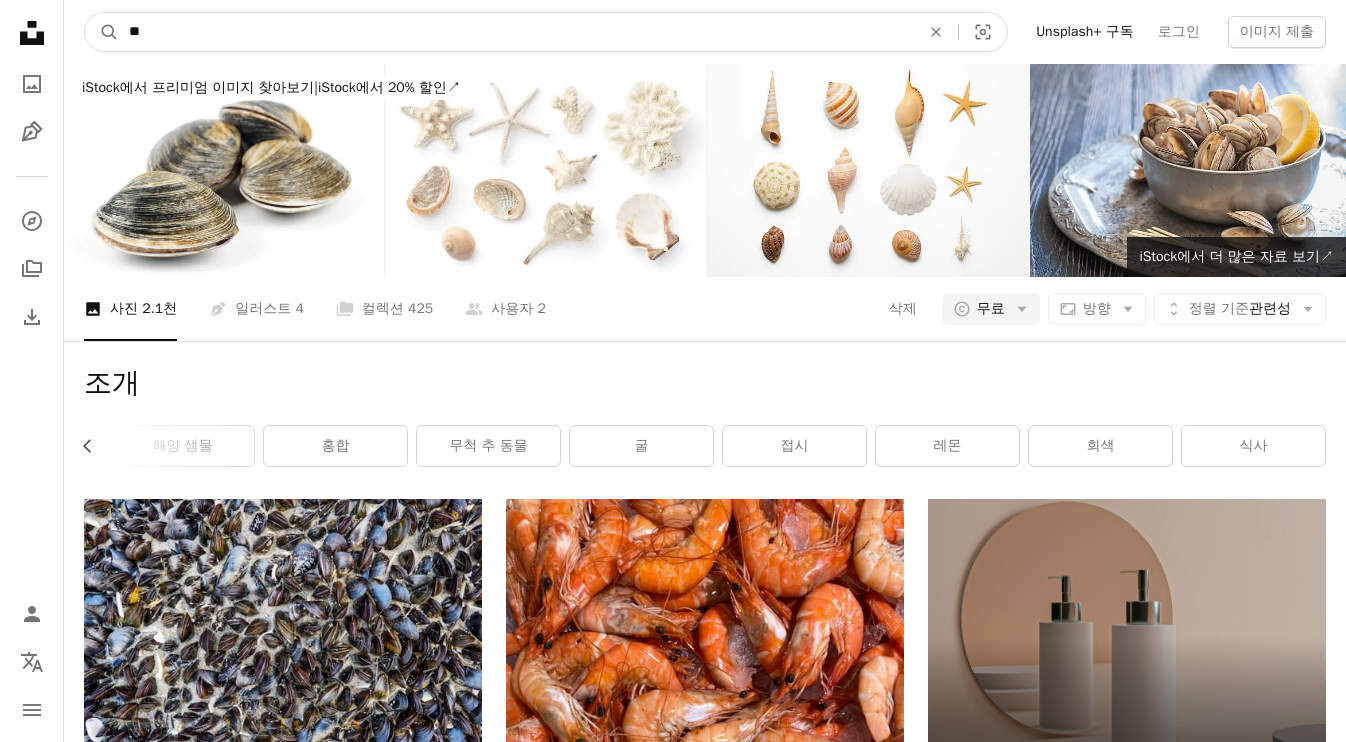 click on "**" at bounding box center [516, 32] 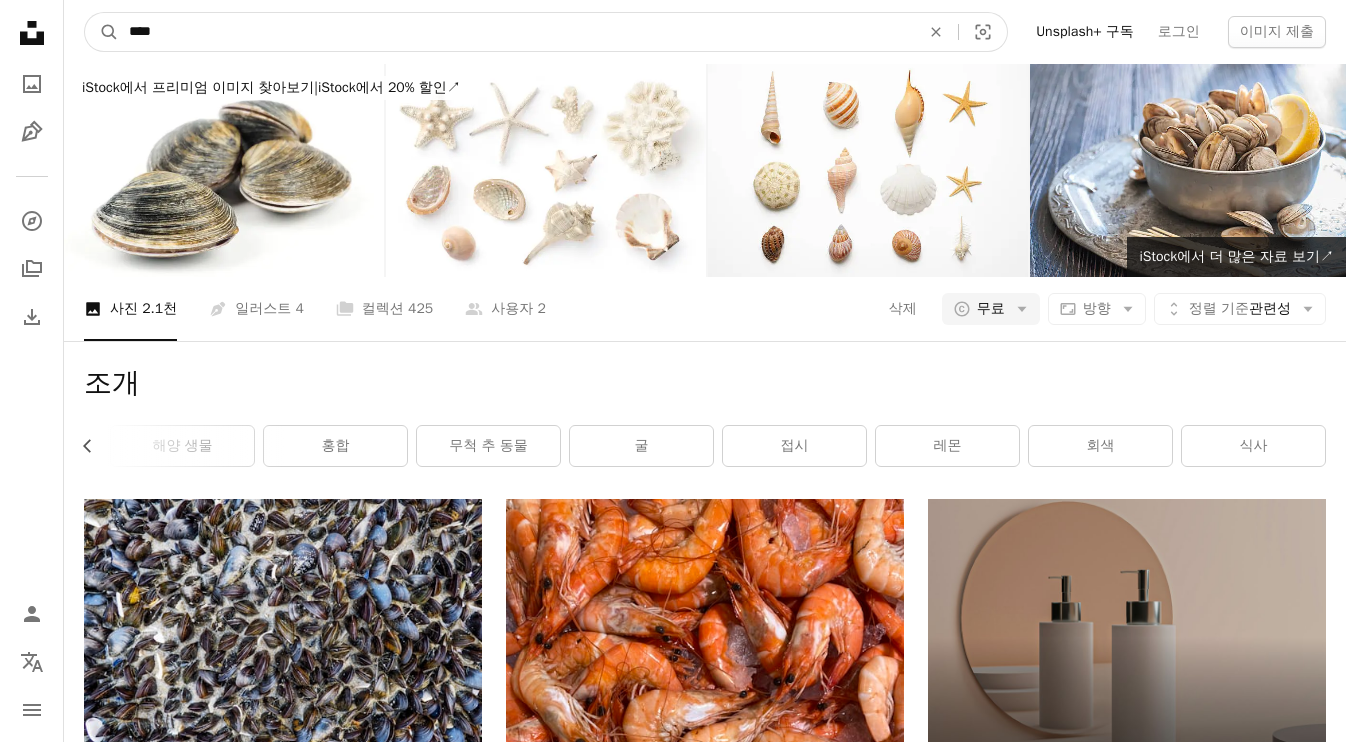type on "*****" 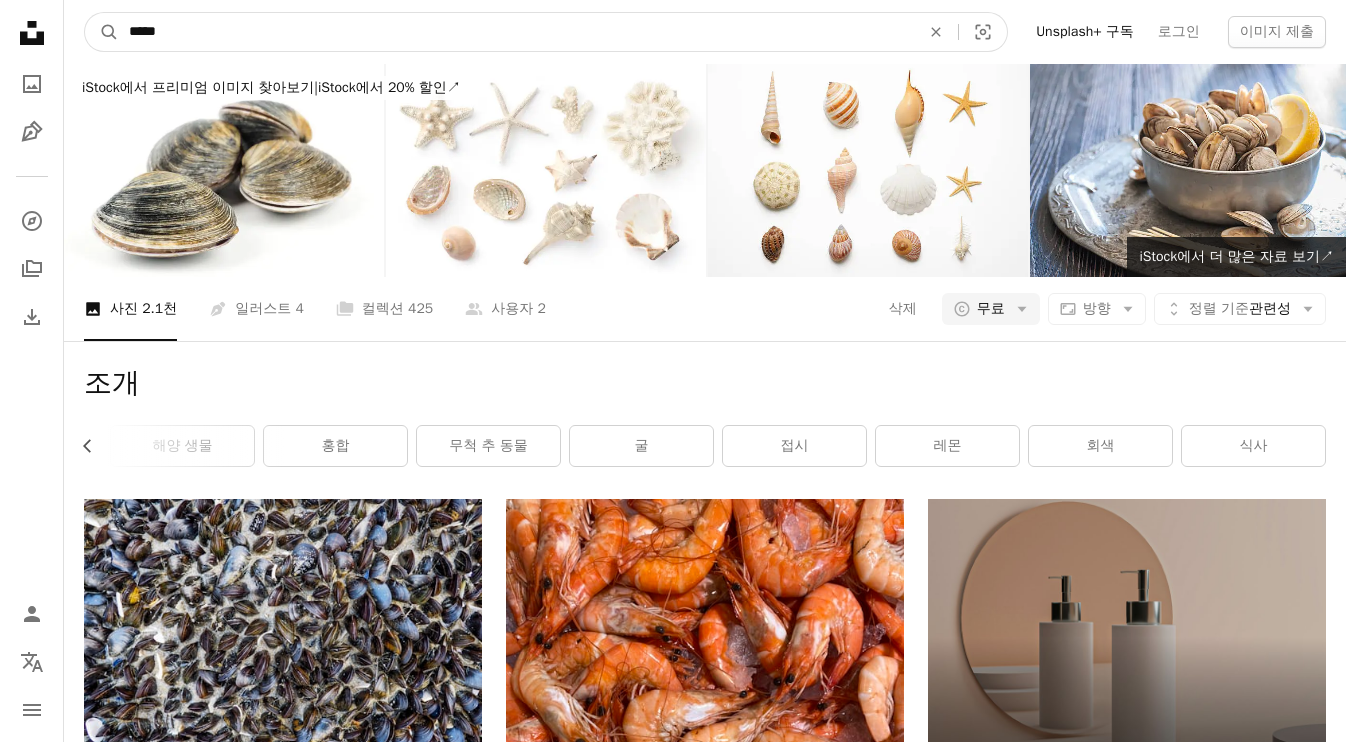 click on "A magnifying glass" at bounding box center [102, 32] 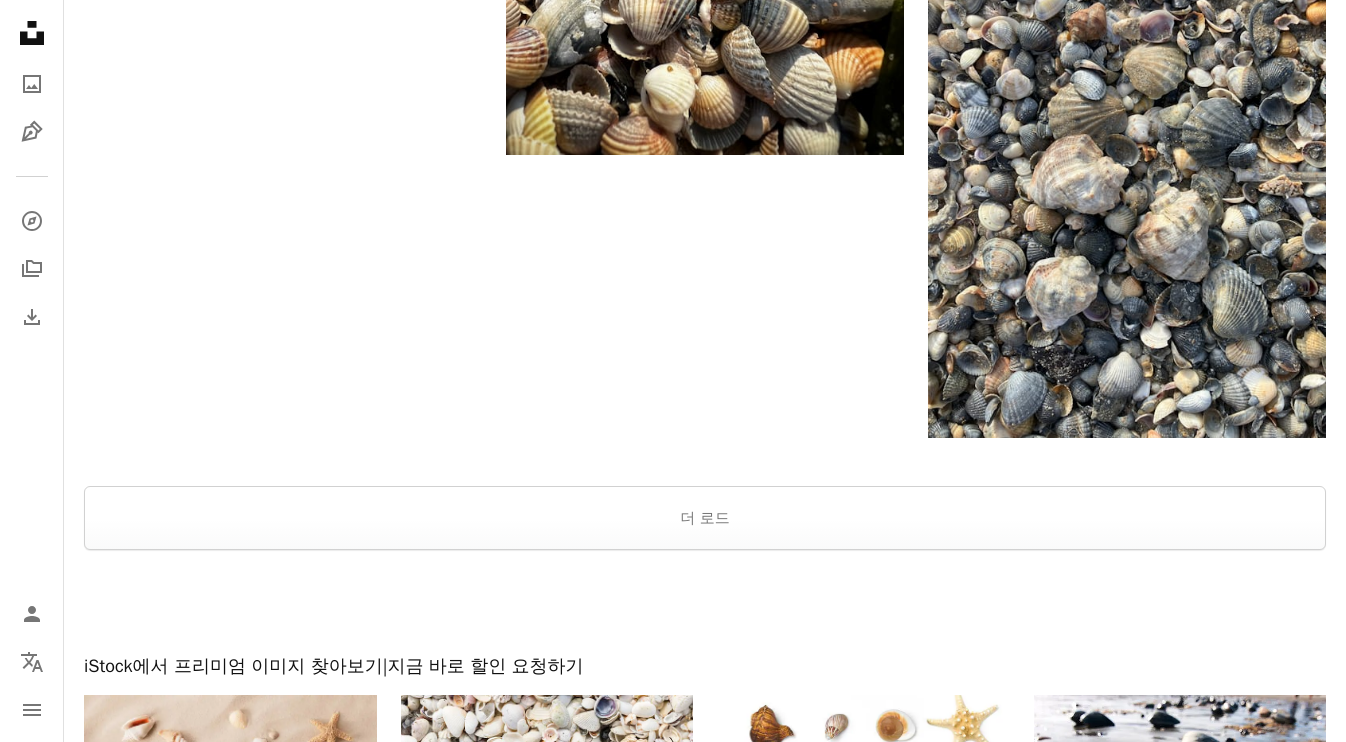 scroll, scrollTop: 3213, scrollLeft: 0, axis: vertical 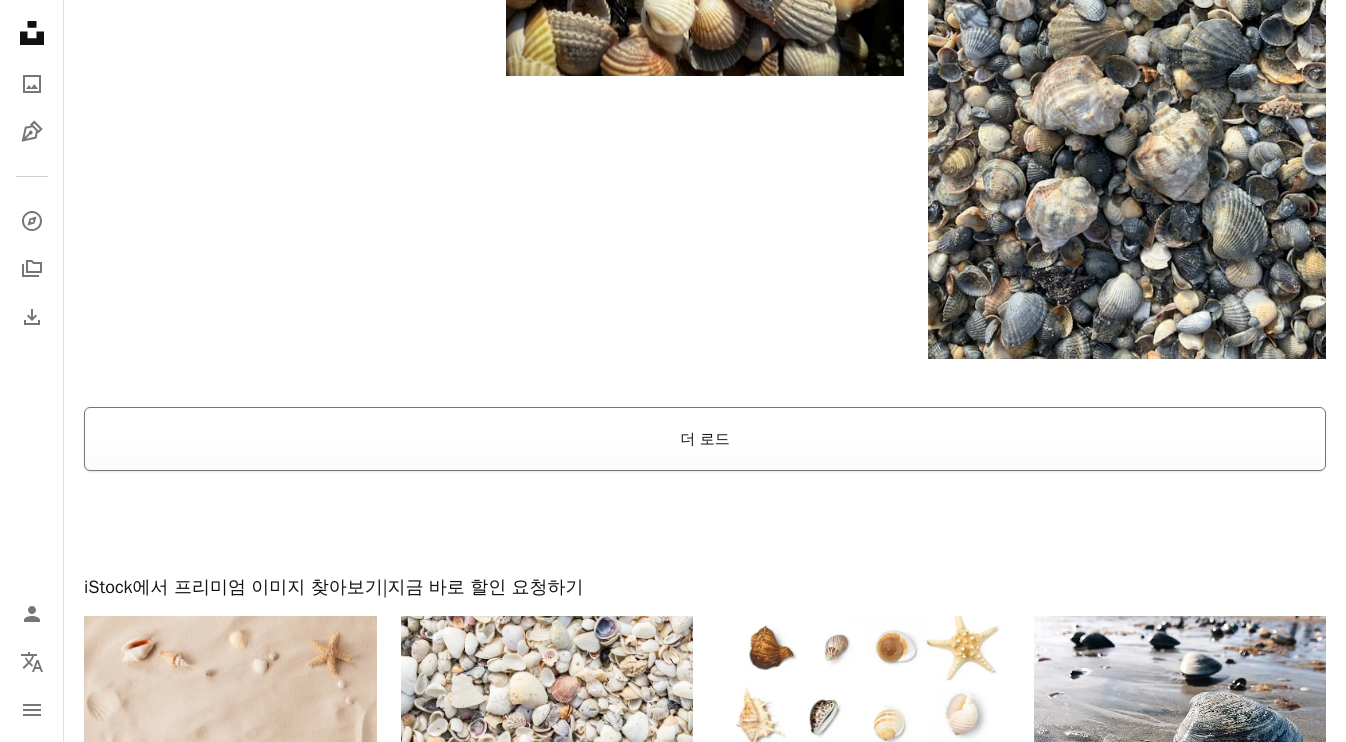 click on "더 로드" at bounding box center [705, 439] 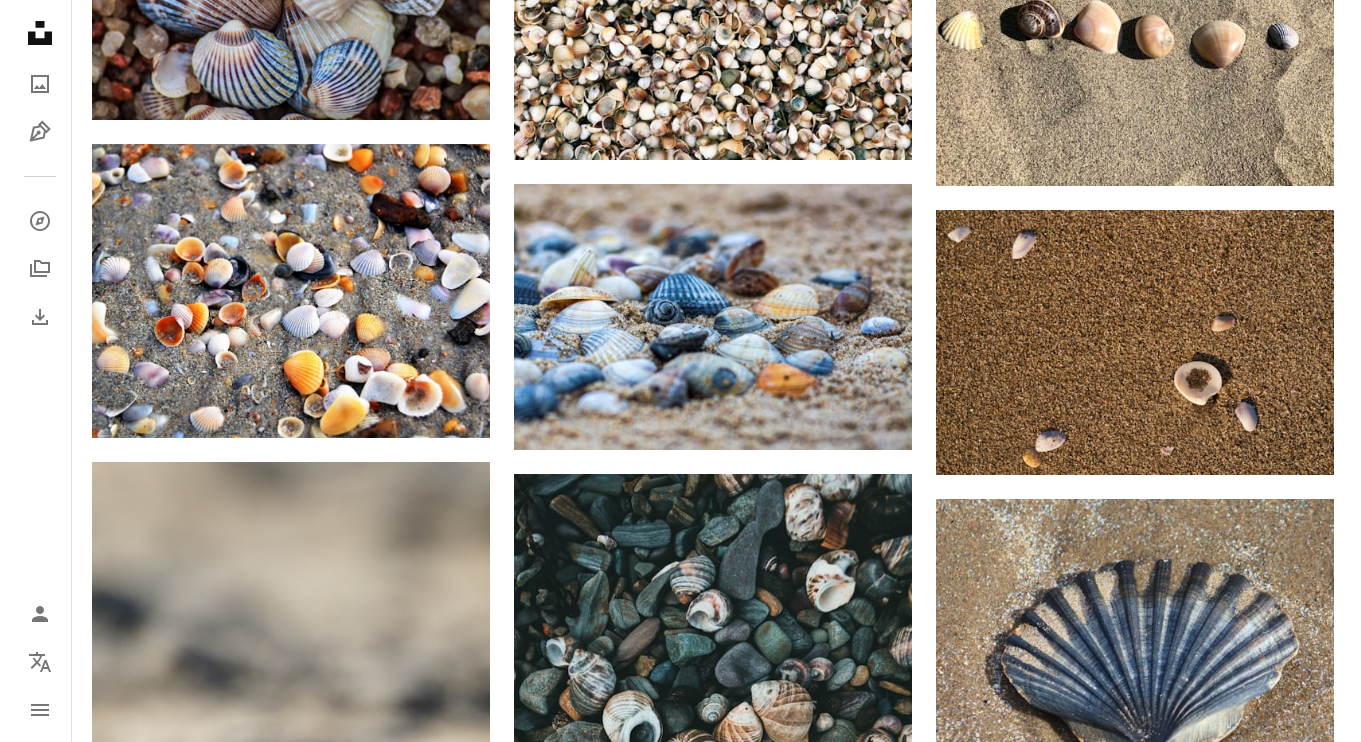 scroll, scrollTop: 18185, scrollLeft: 0, axis: vertical 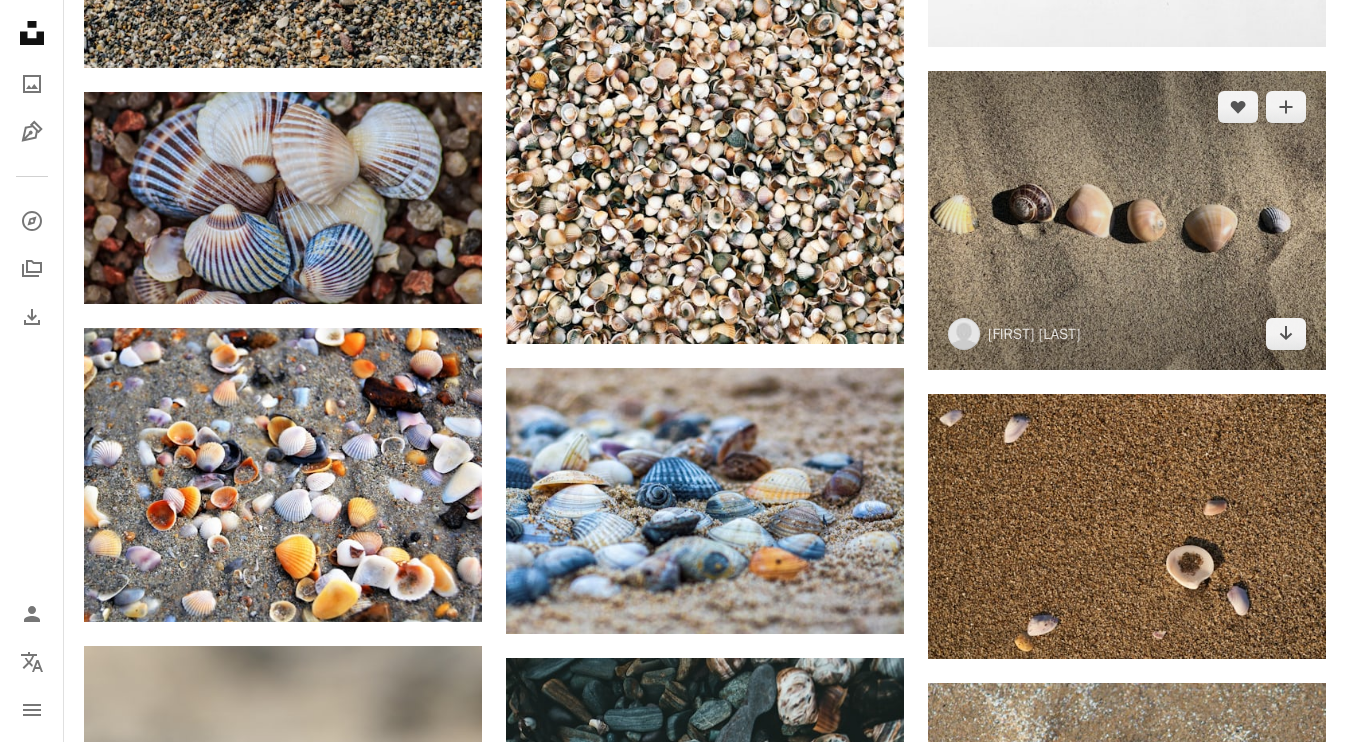click at bounding box center [1127, 220] 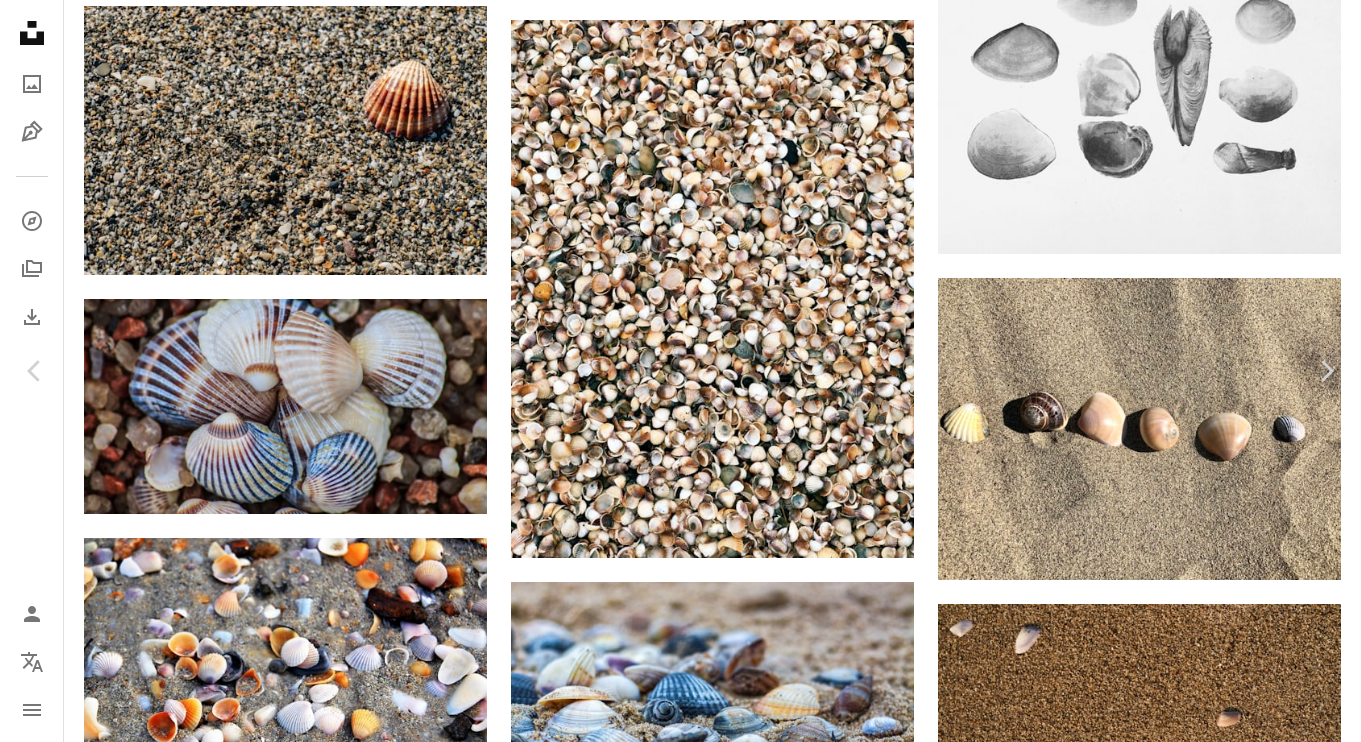 scroll, scrollTop: 5957, scrollLeft: 0, axis: vertical 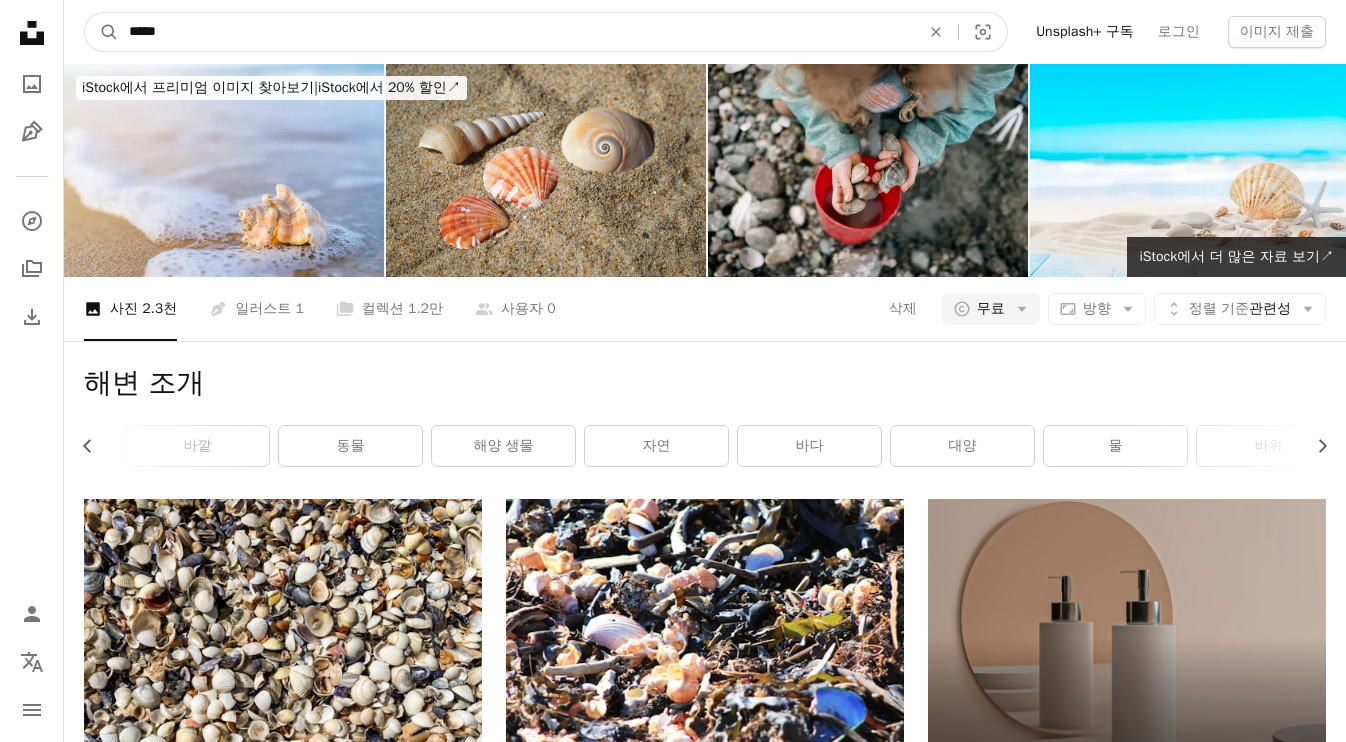 drag, startPoint x: 206, startPoint y: 41, endPoint x: -40, endPoint y: -1, distance: 249.55962 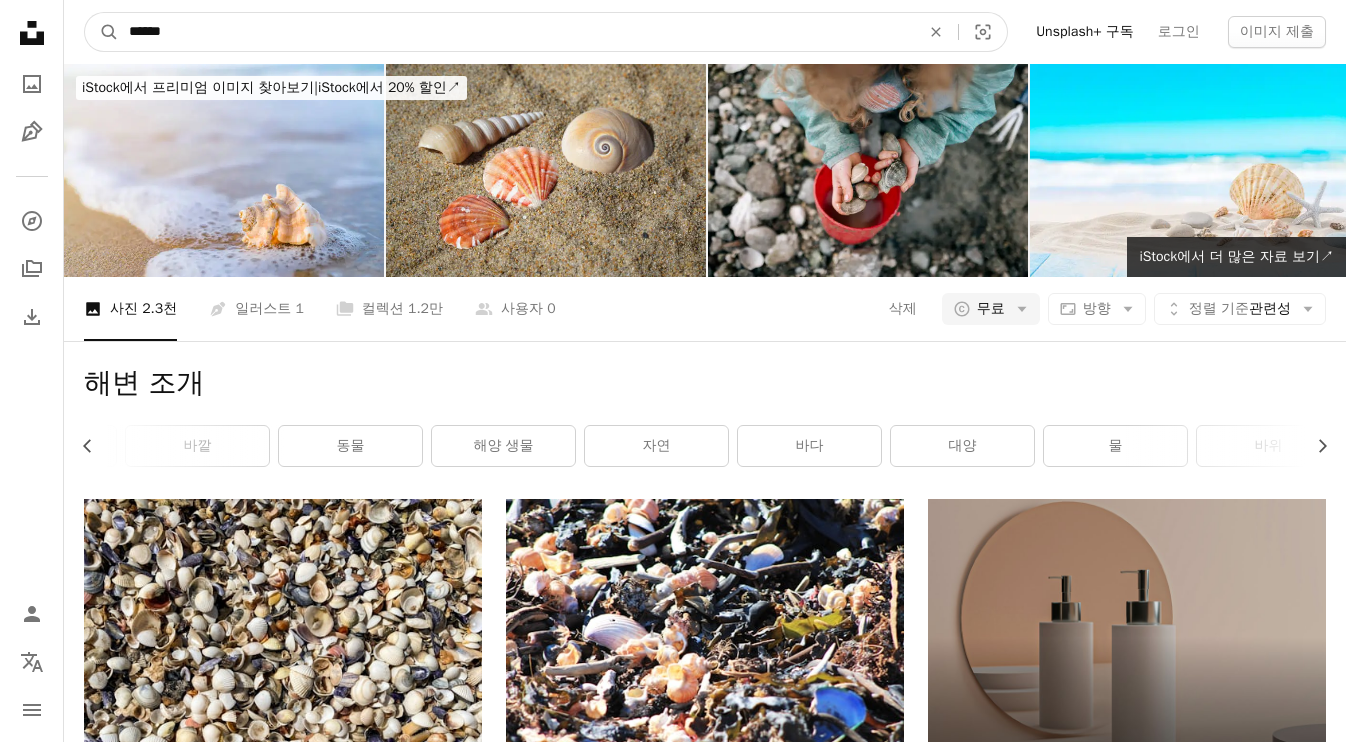 click on "A magnifying glass" at bounding box center (102, 32) 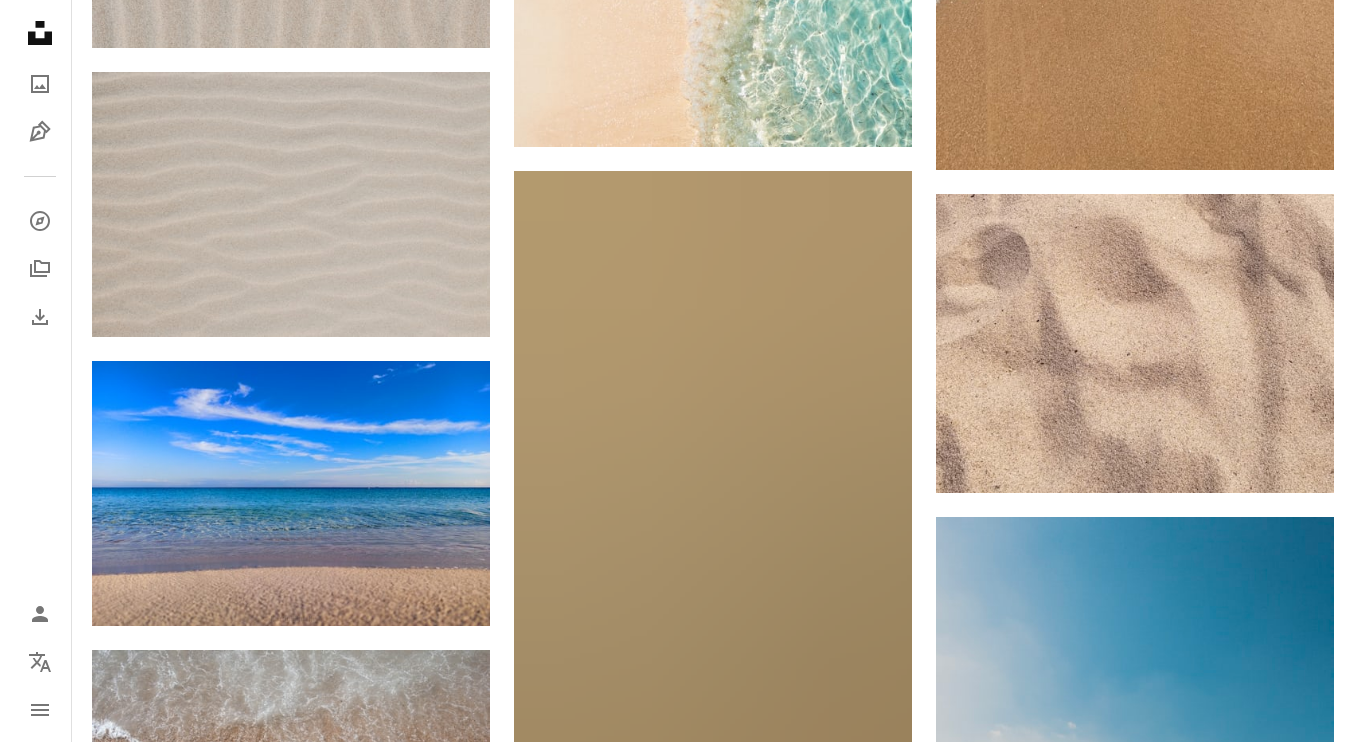 scroll, scrollTop: 1516, scrollLeft: 0, axis: vertical 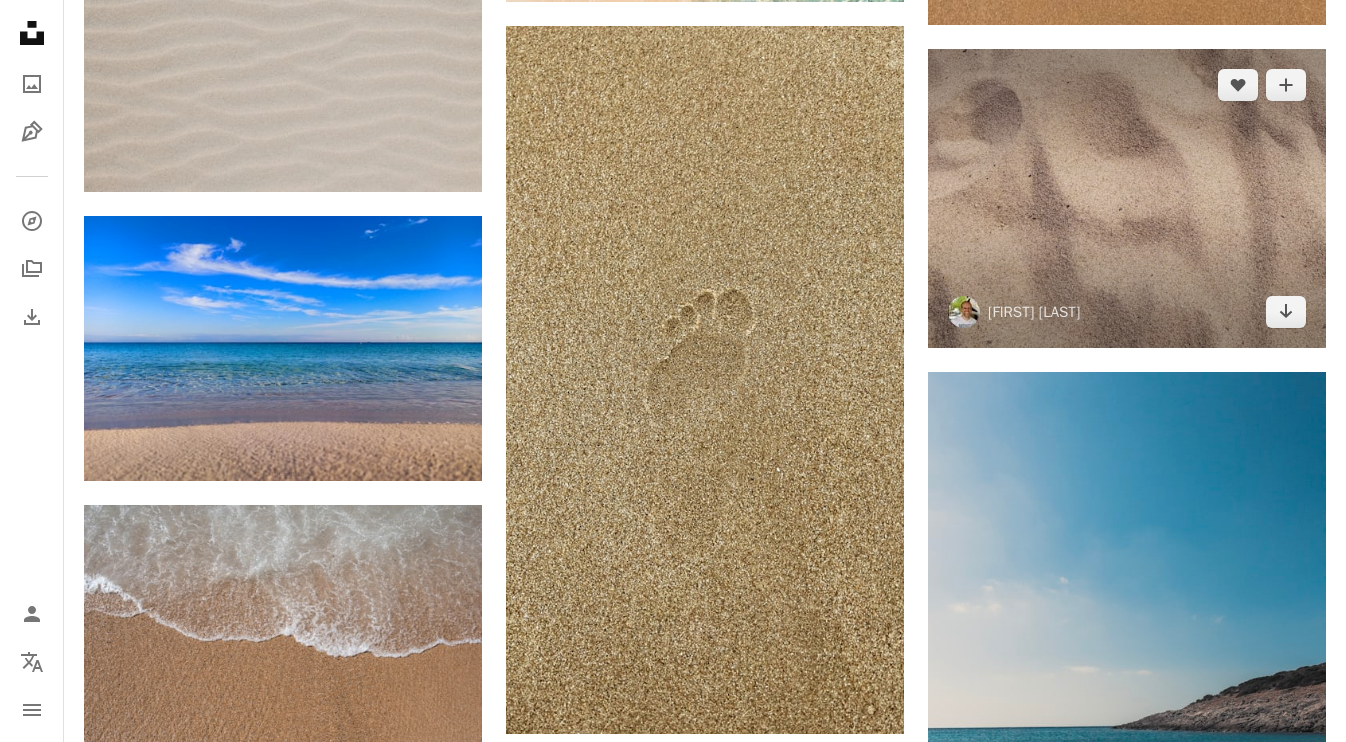 click at bounding box center [1127, 198] 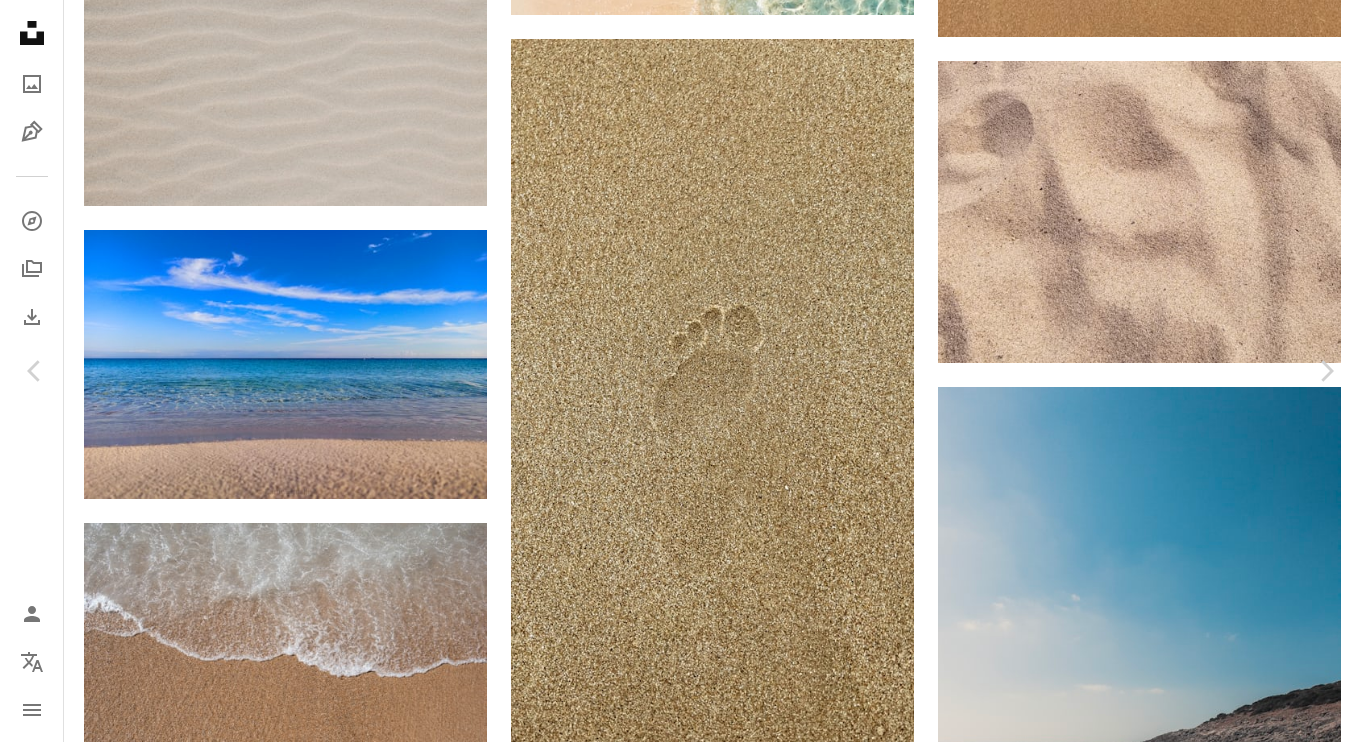 click on "무료 다운로드" at bounding box center [1165, 3634] 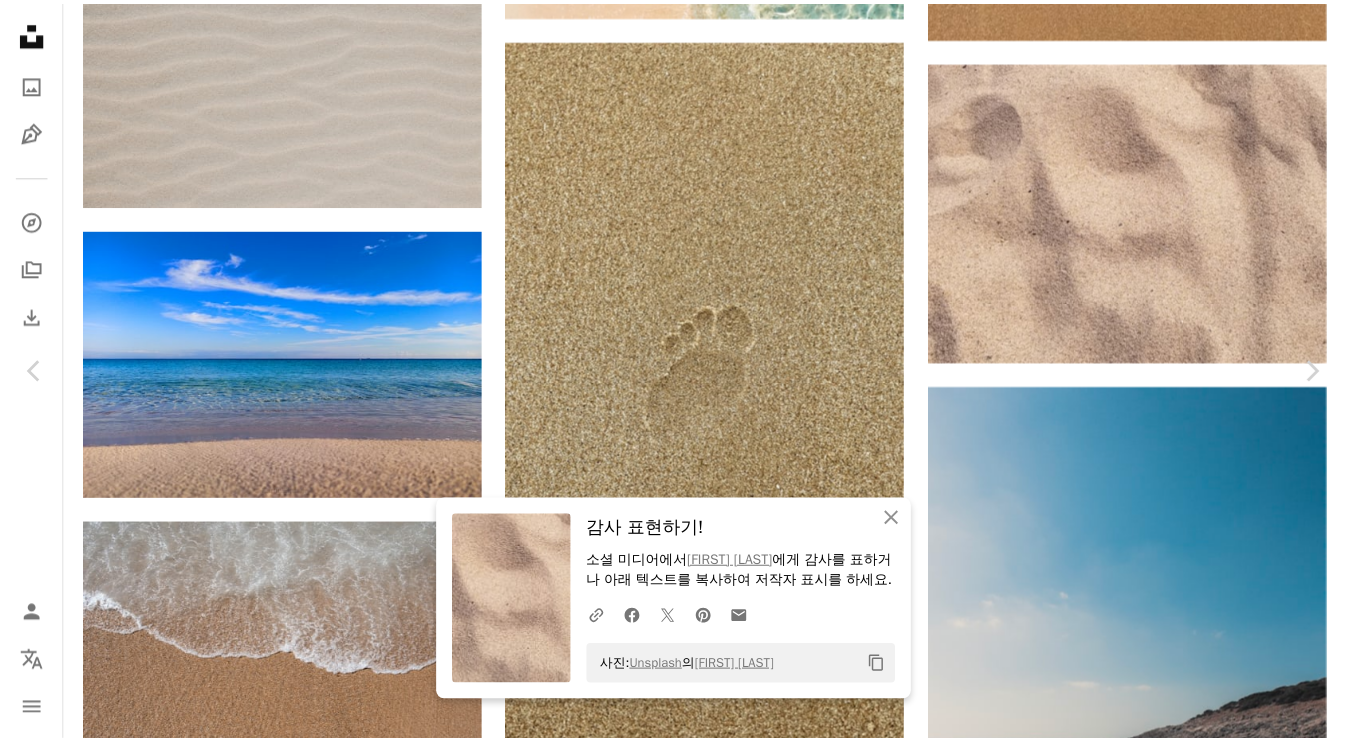scroll, scrollTop: 1362, scrollLeft: 0, axis: vertical 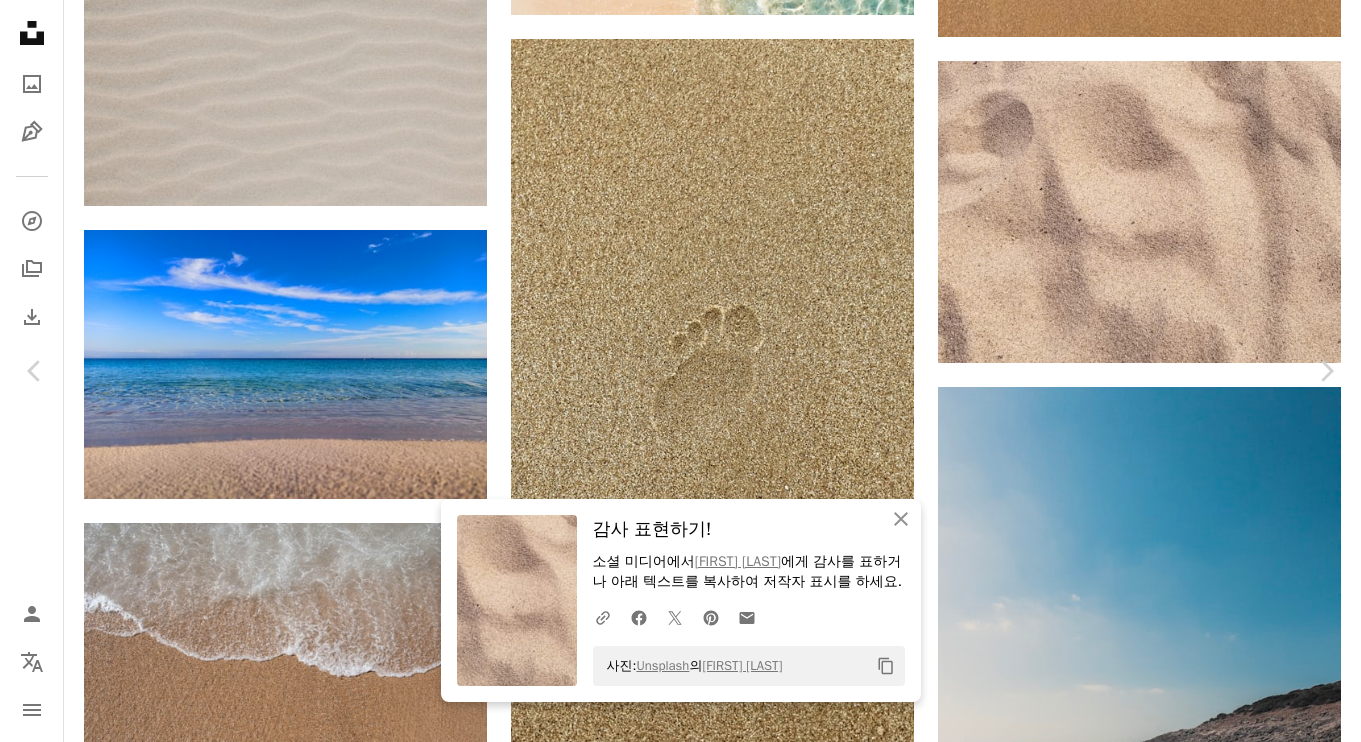 drag, startPoint x: 1269, startPoint y: 172, endPoint x: 915, endPoint y: 145, distance: 355.02817 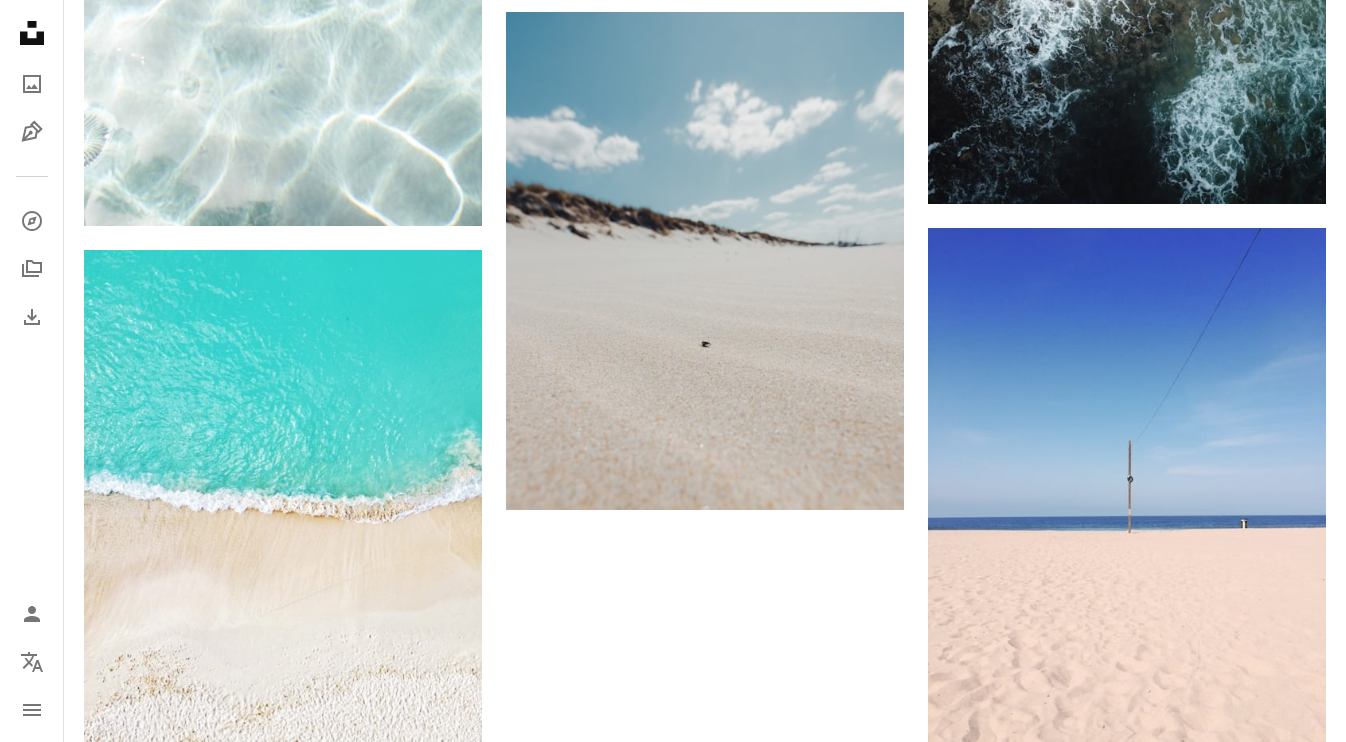 scroll, scrollTop: 3772, scrollLeft: 0, axis: vertical 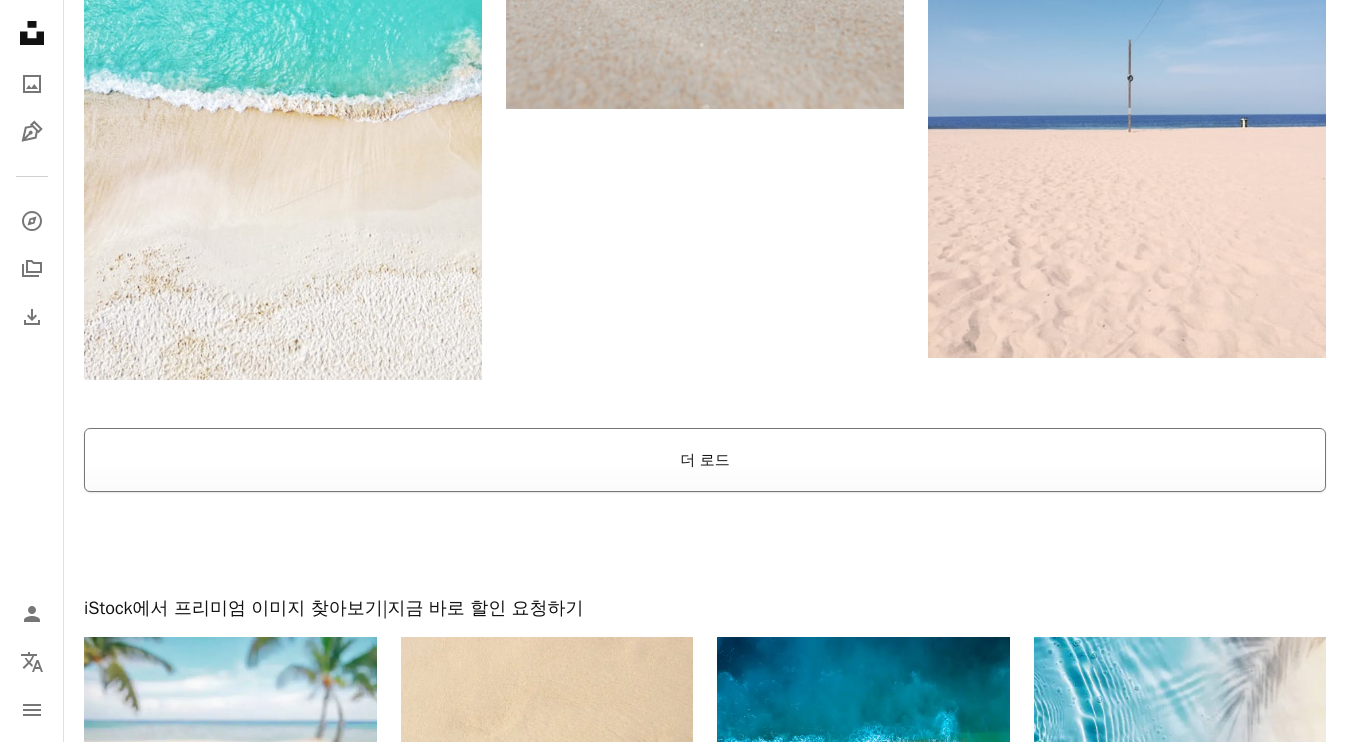 click on "더 로드" at bounding box center [705, 460] 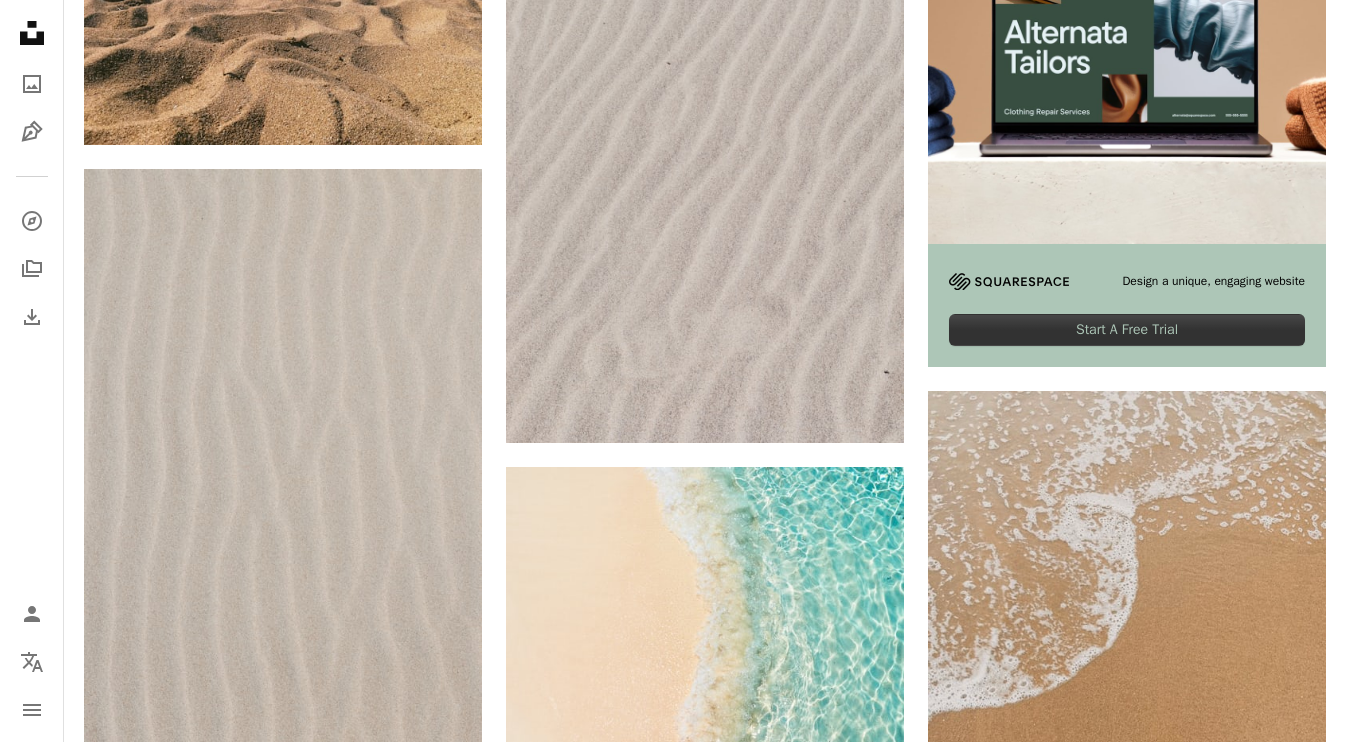 scroll, scrollTop: 0, scrollLeft: 0, axis: both 